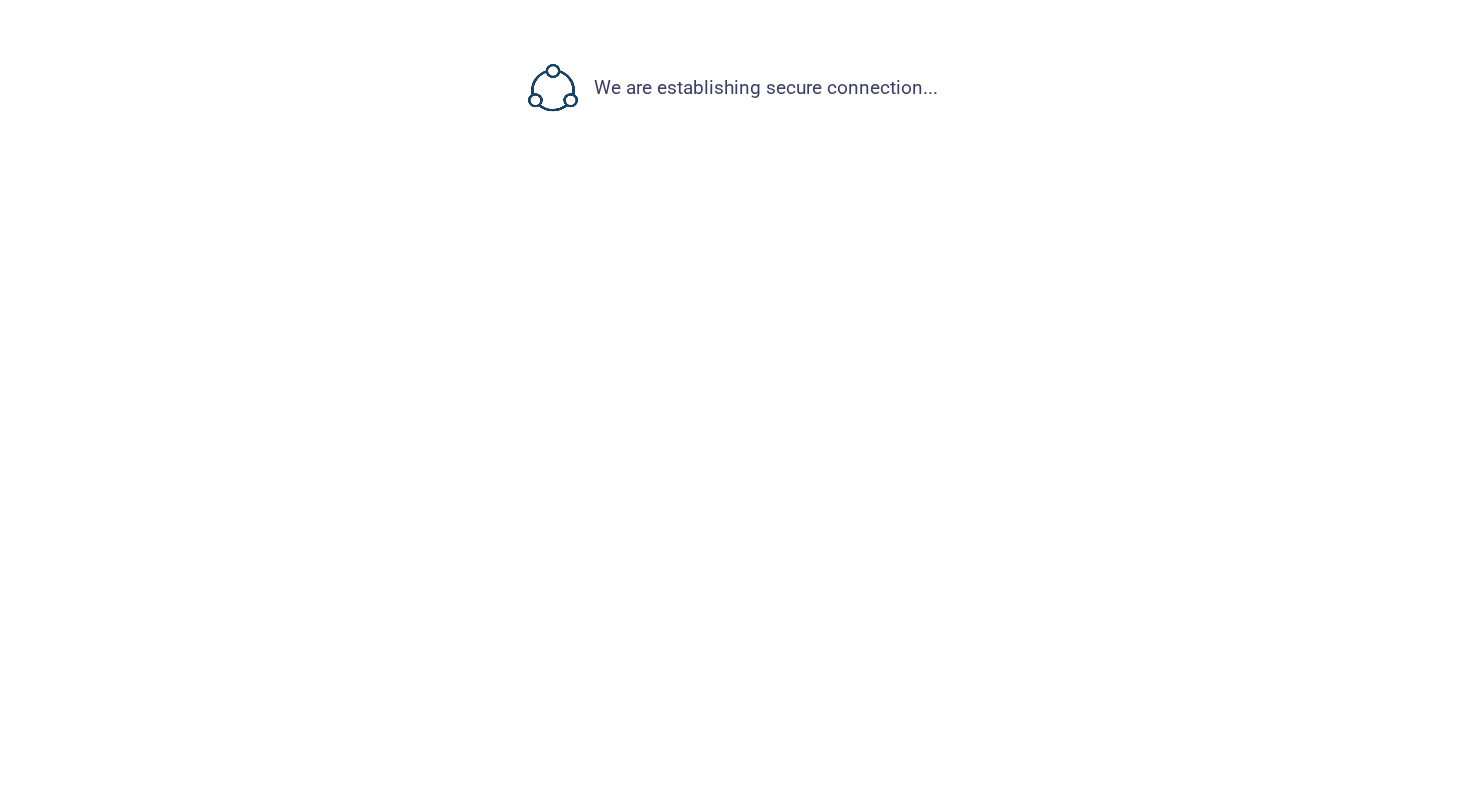 scroll, scrollTop: 0, scrollLeft: 0, axis: both 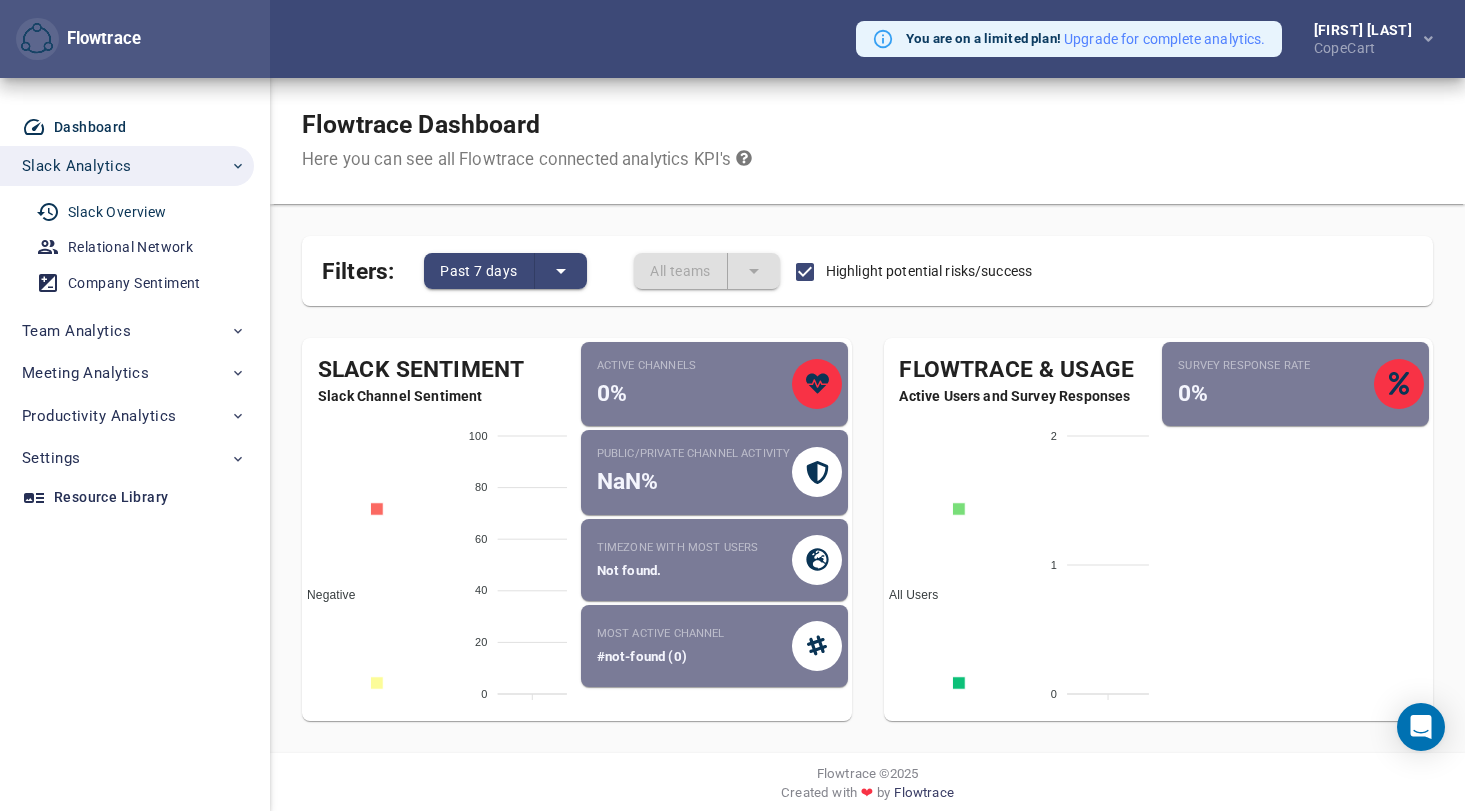 click on "Slack Overview" at bounding box center [117, 212] 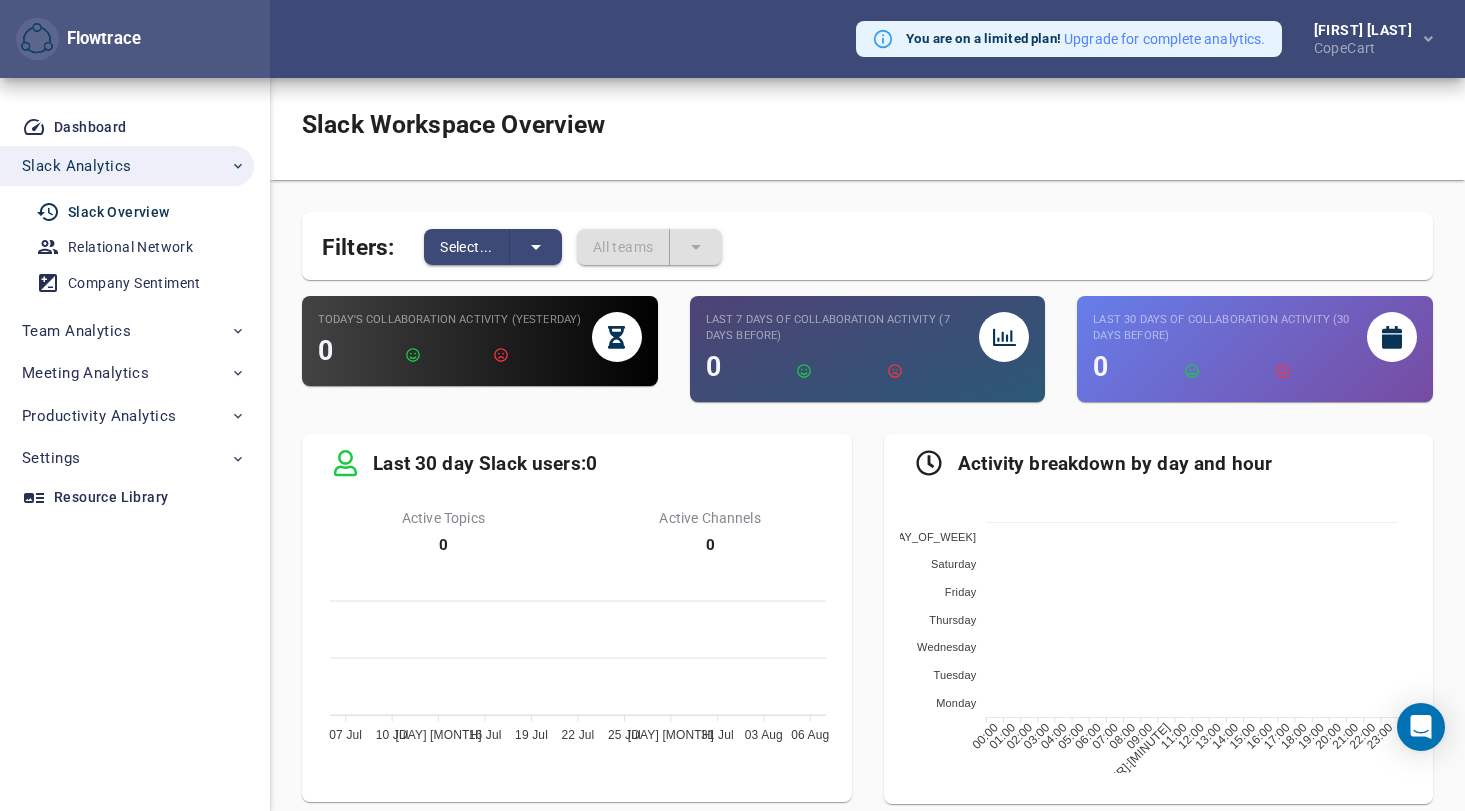 scroll, scrollTop: 0, scrollLeft: 0, axis: both 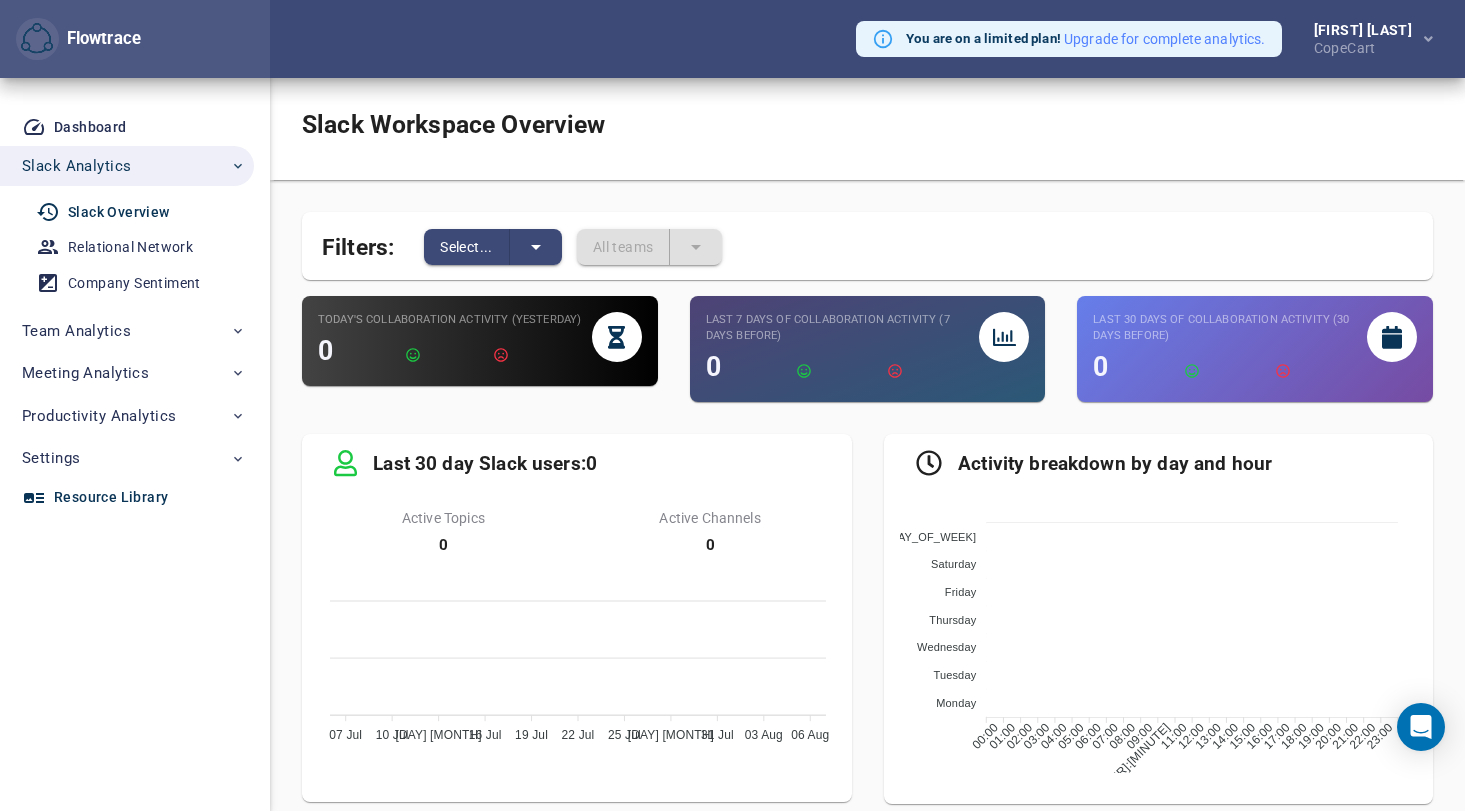 click on "Resource Library" at bounding box center (129, 497) 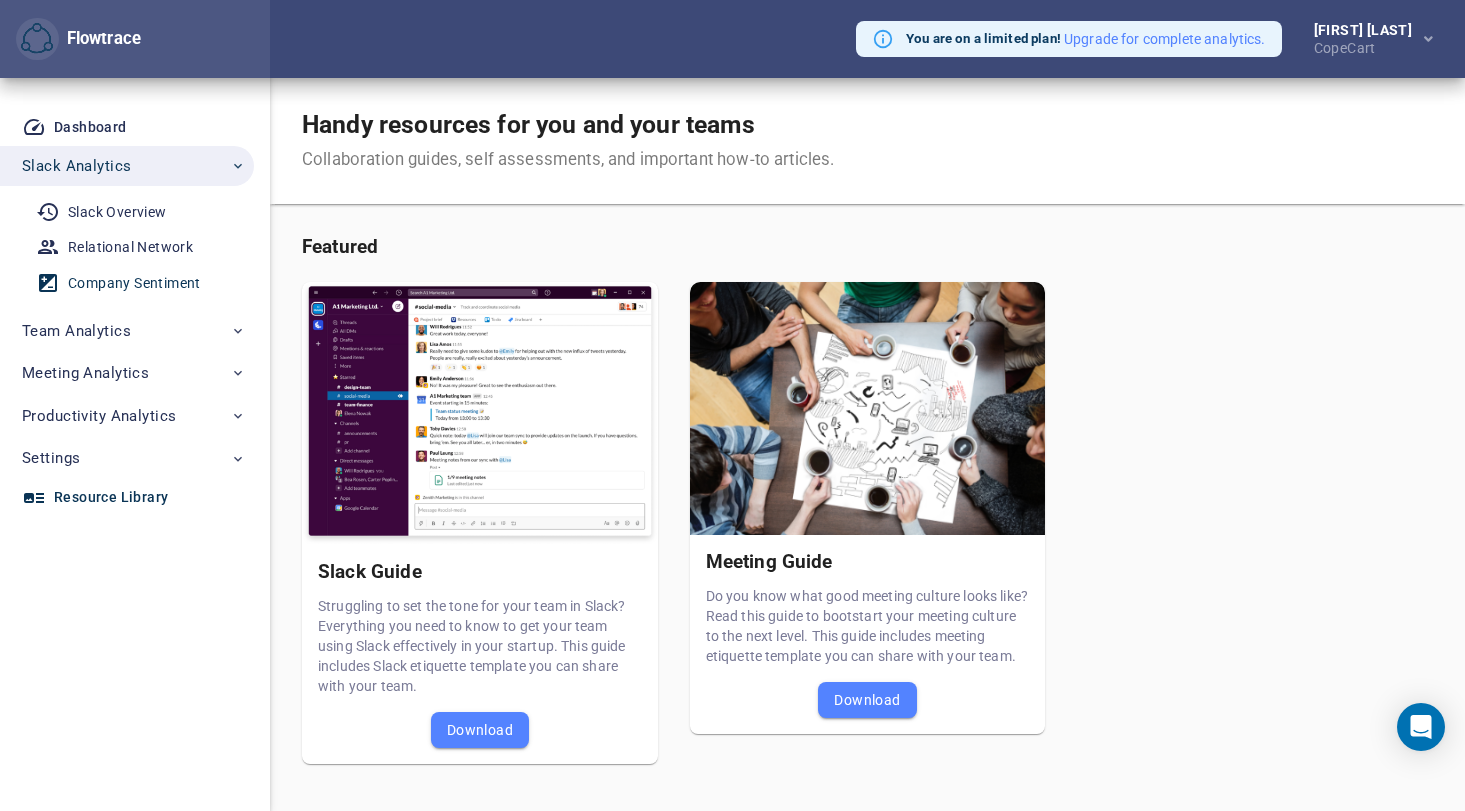 click on "Company Sentiment" at bounding box center (134, 283) 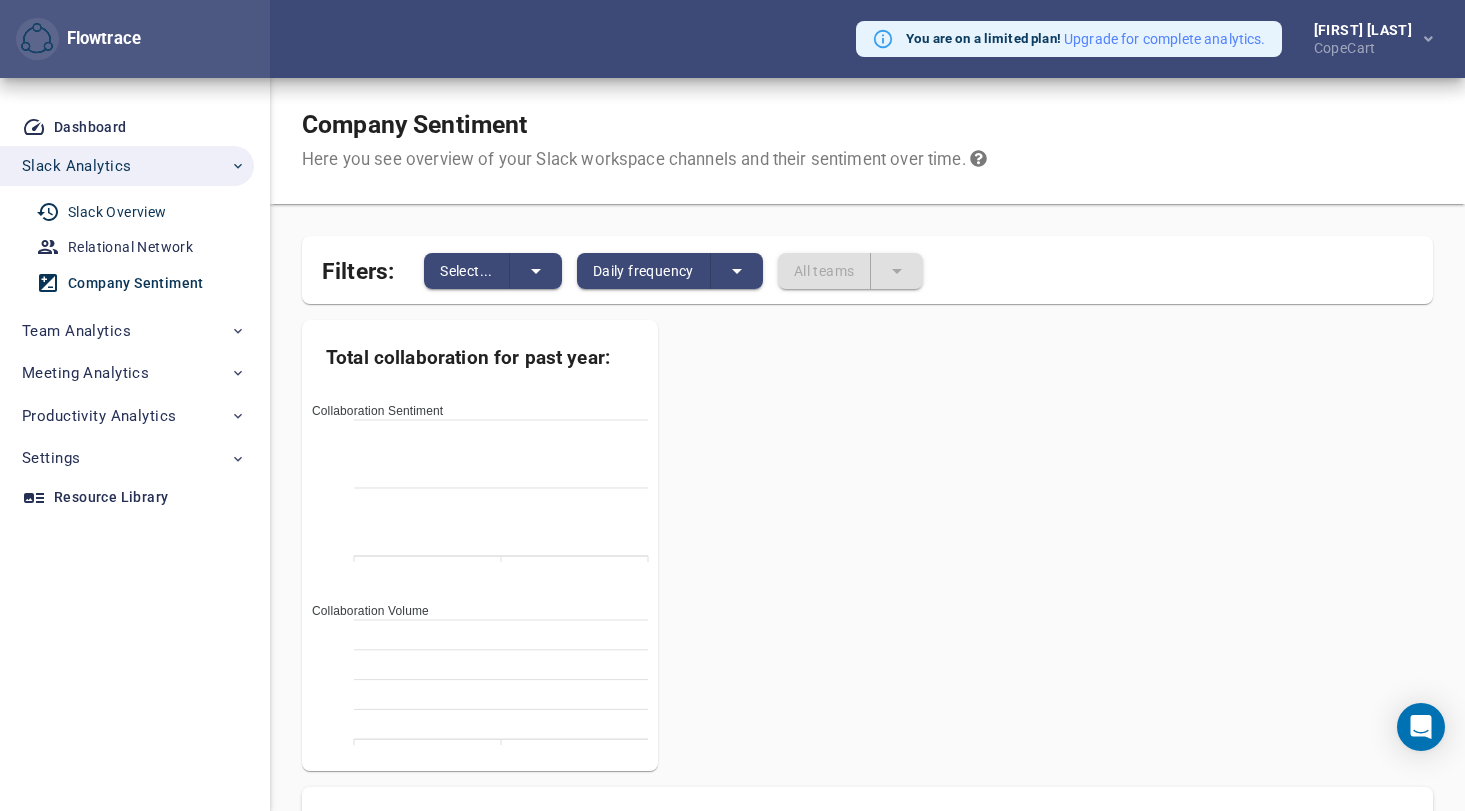 click on "Slack Overview" at bounding box center (117, 212) 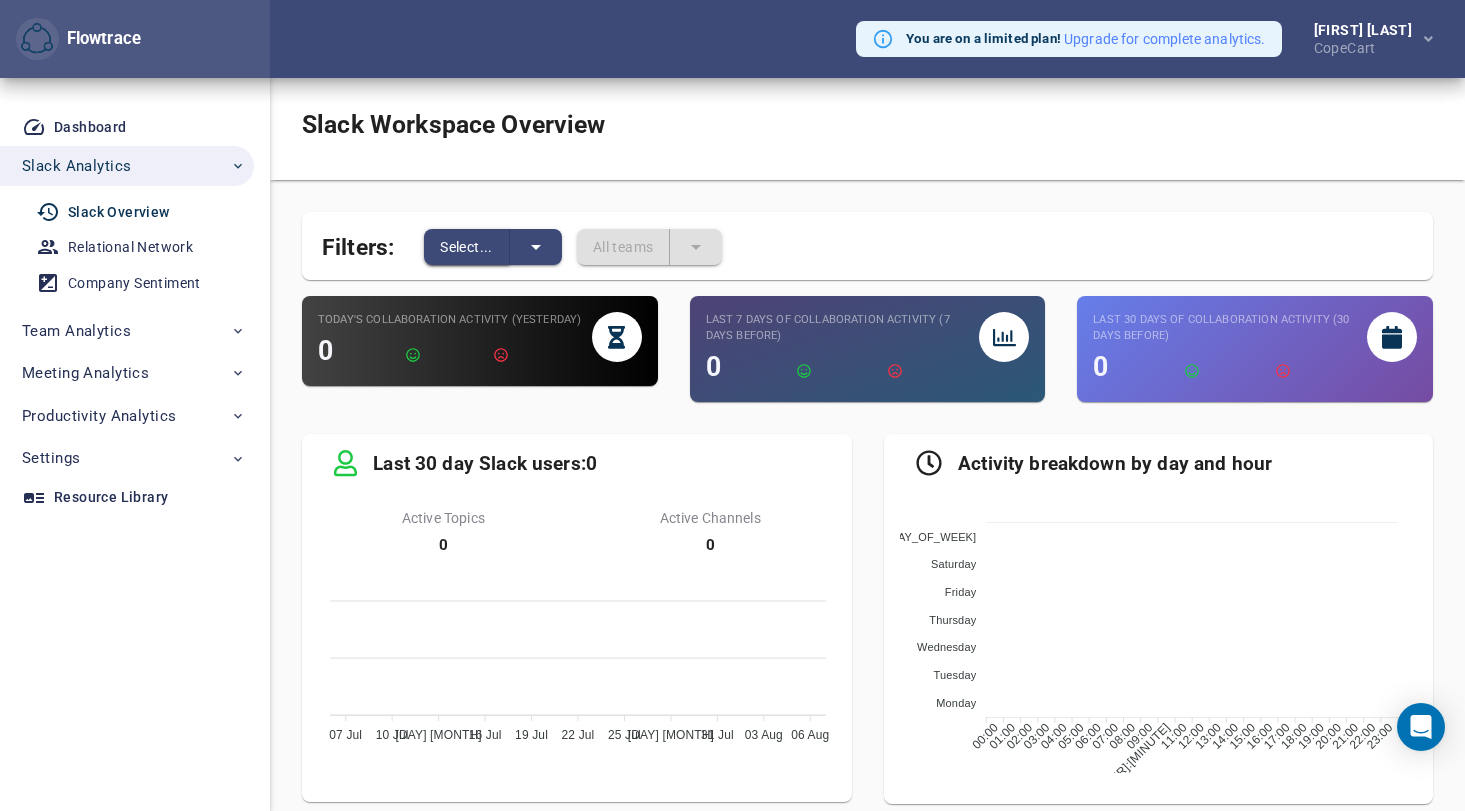 scroll, scrollTop: 0, scrollLeft: 0, axis: both 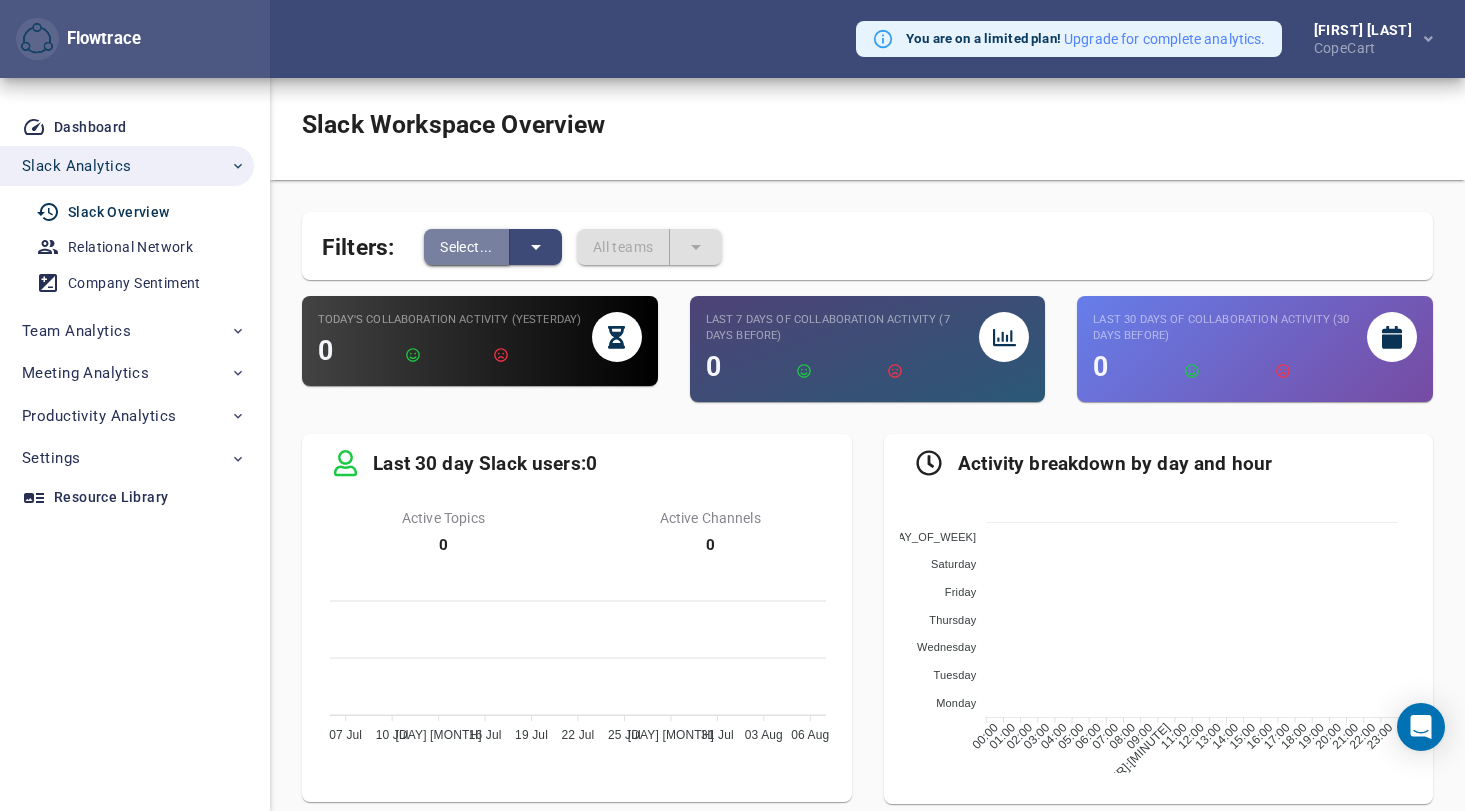 click on "Select..." at bounding box center (467, 247) 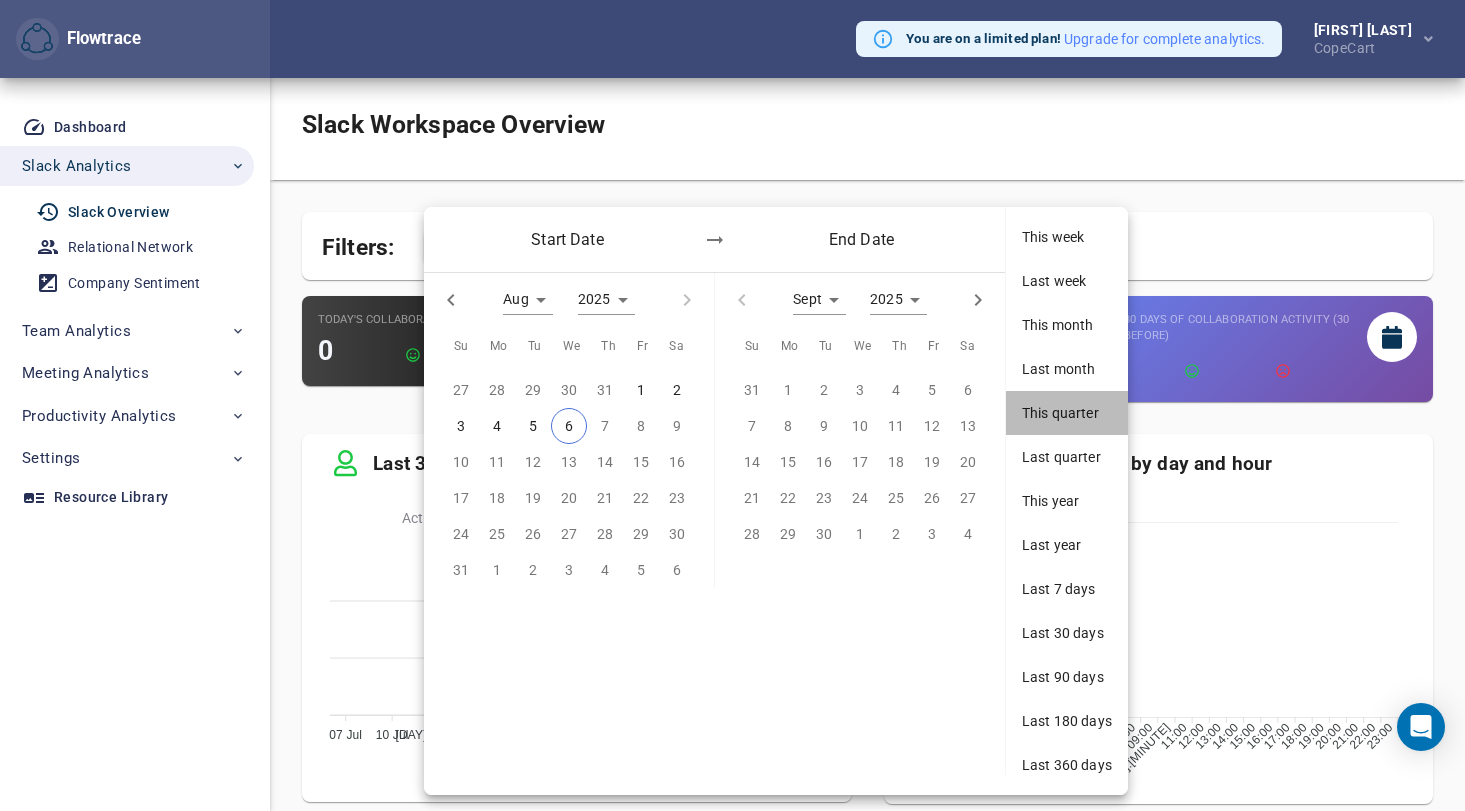 click on "This quarter" at bounding box center (1067, 413) 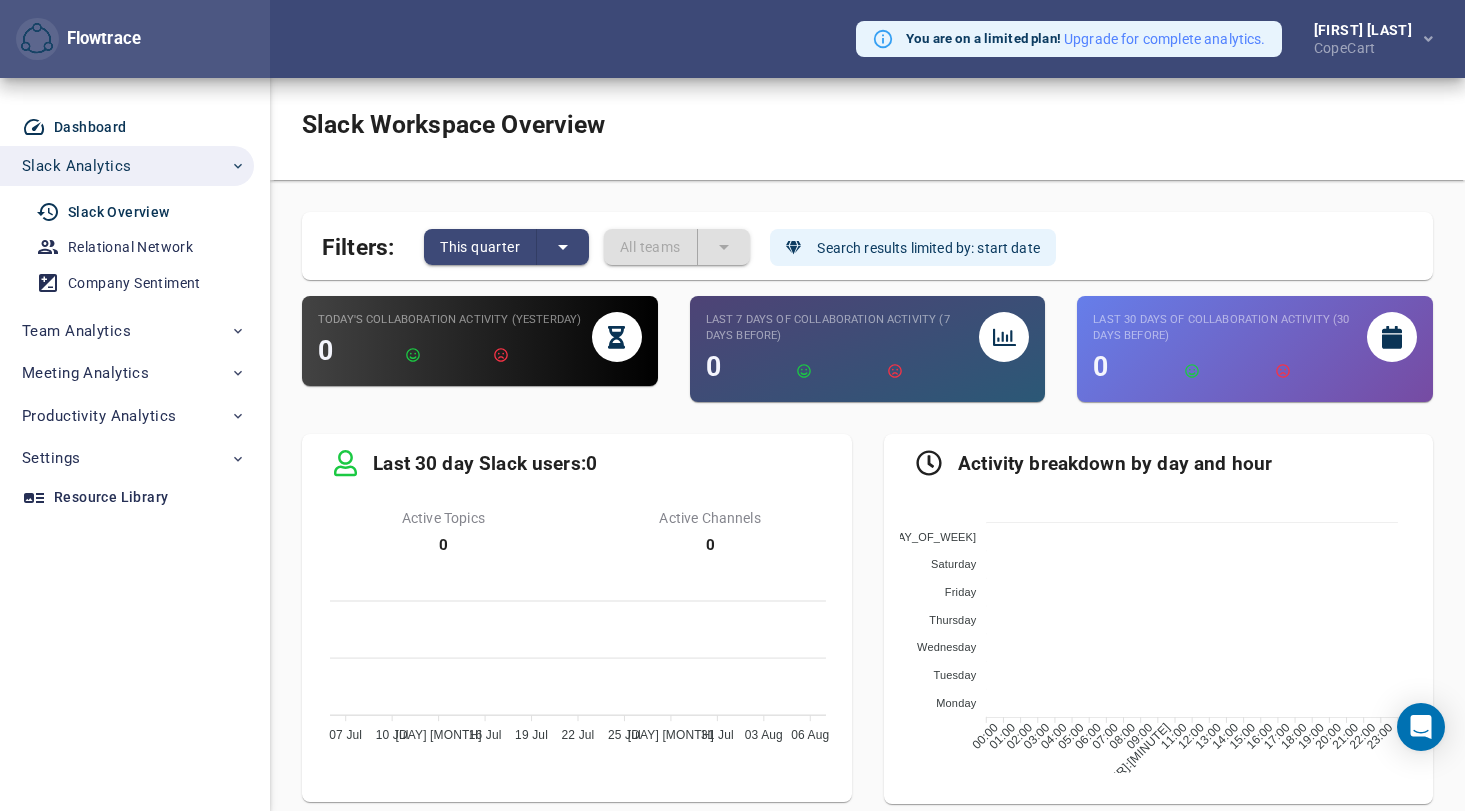 scroll, scrollTop: 0, scrollLeft: 0, axis: both 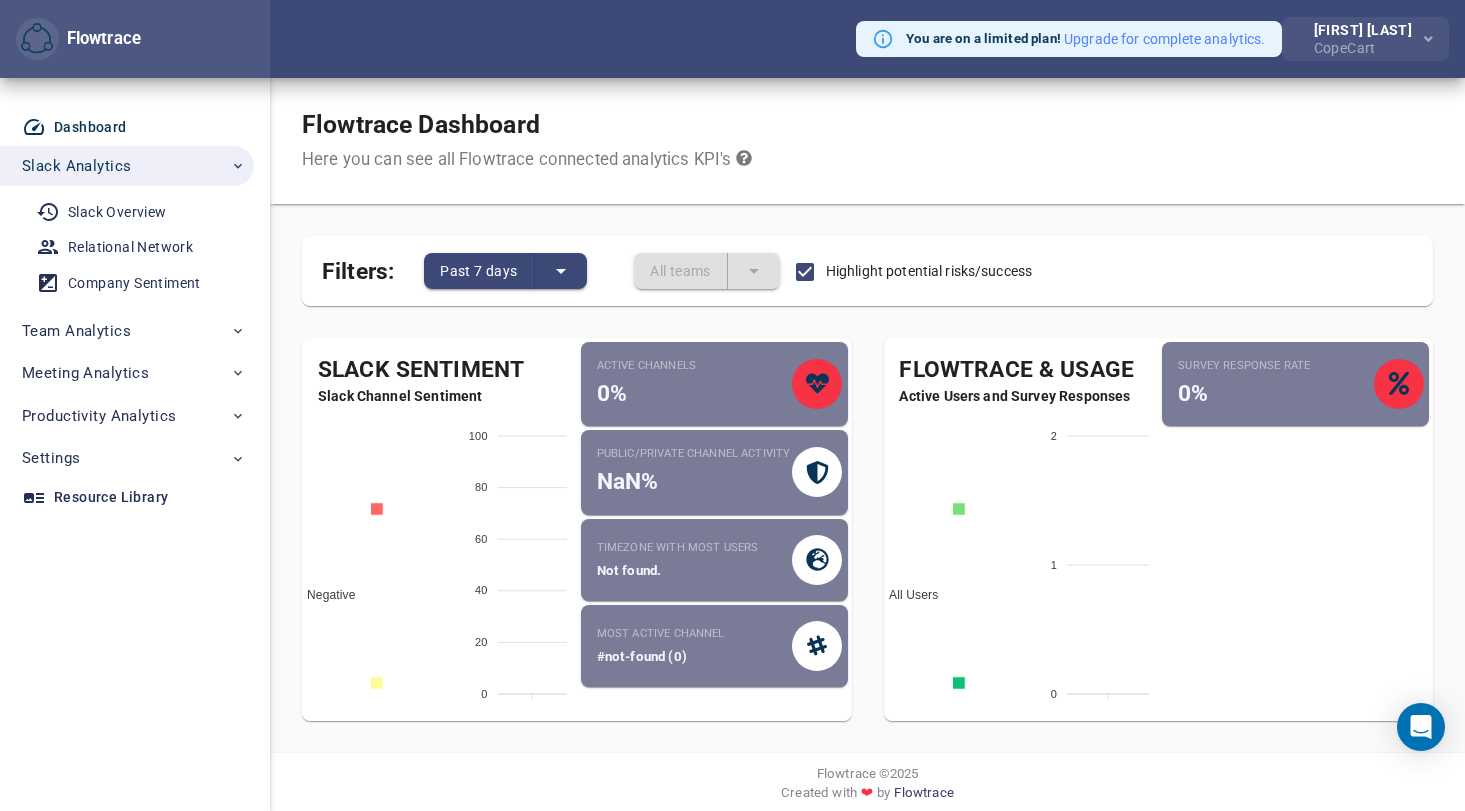 click on "CopeCart" at bounding box center [1367, 46] 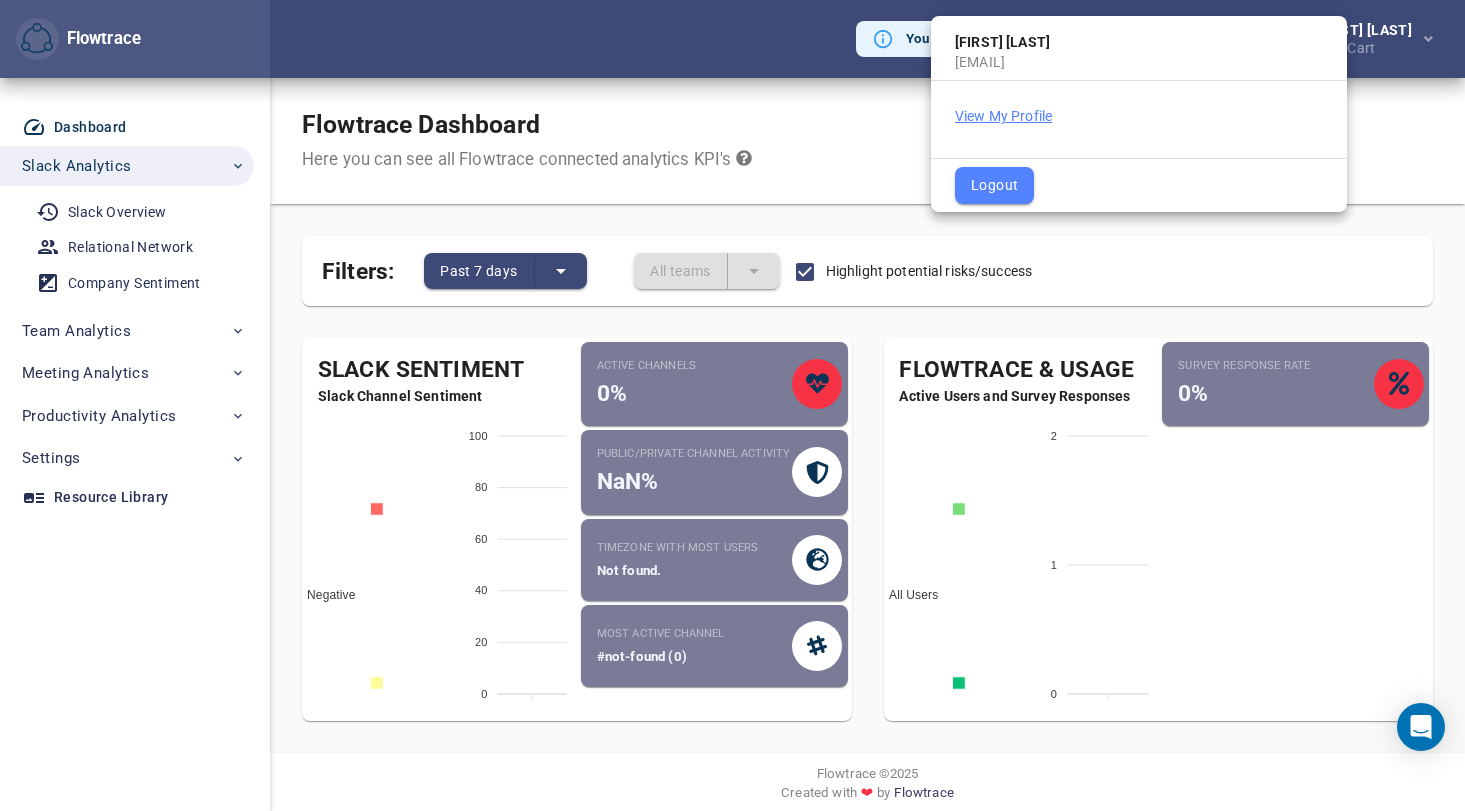 click on "View My Profile" at bounding box center [1003, 116] 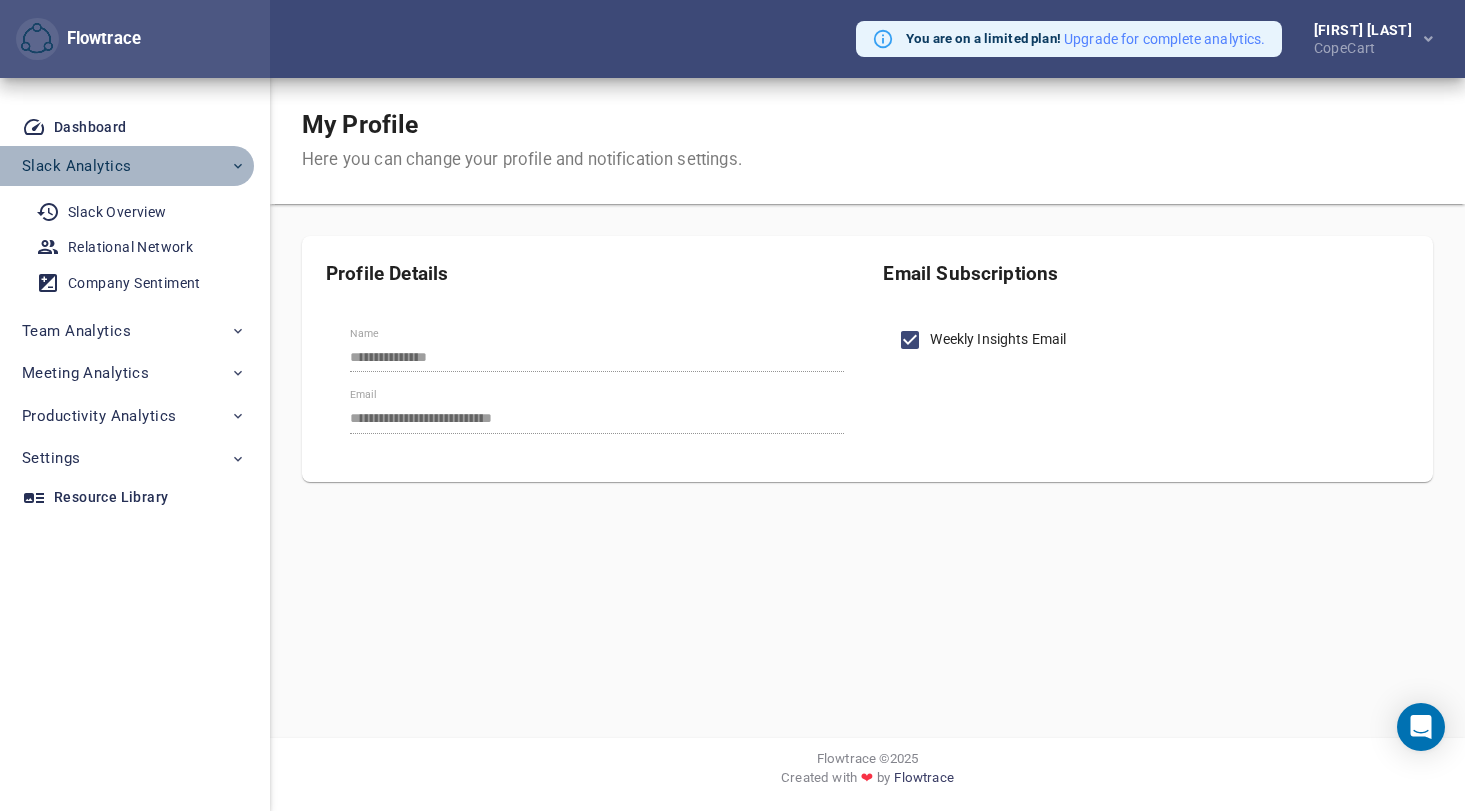 click on "Slack Analytics" at bounding box center (134, 166) 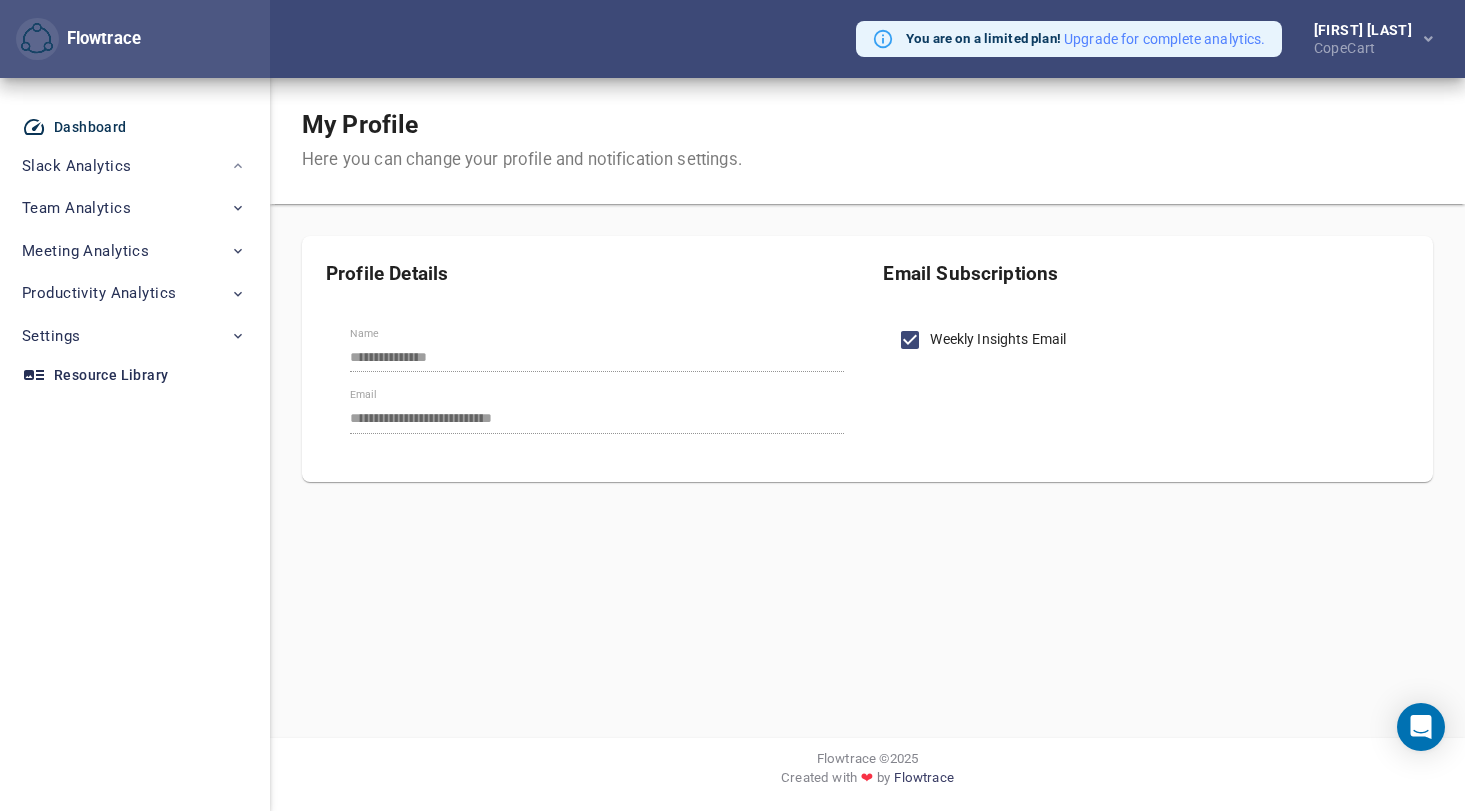 click on "Dashboard" at bounding box center [129, 127] 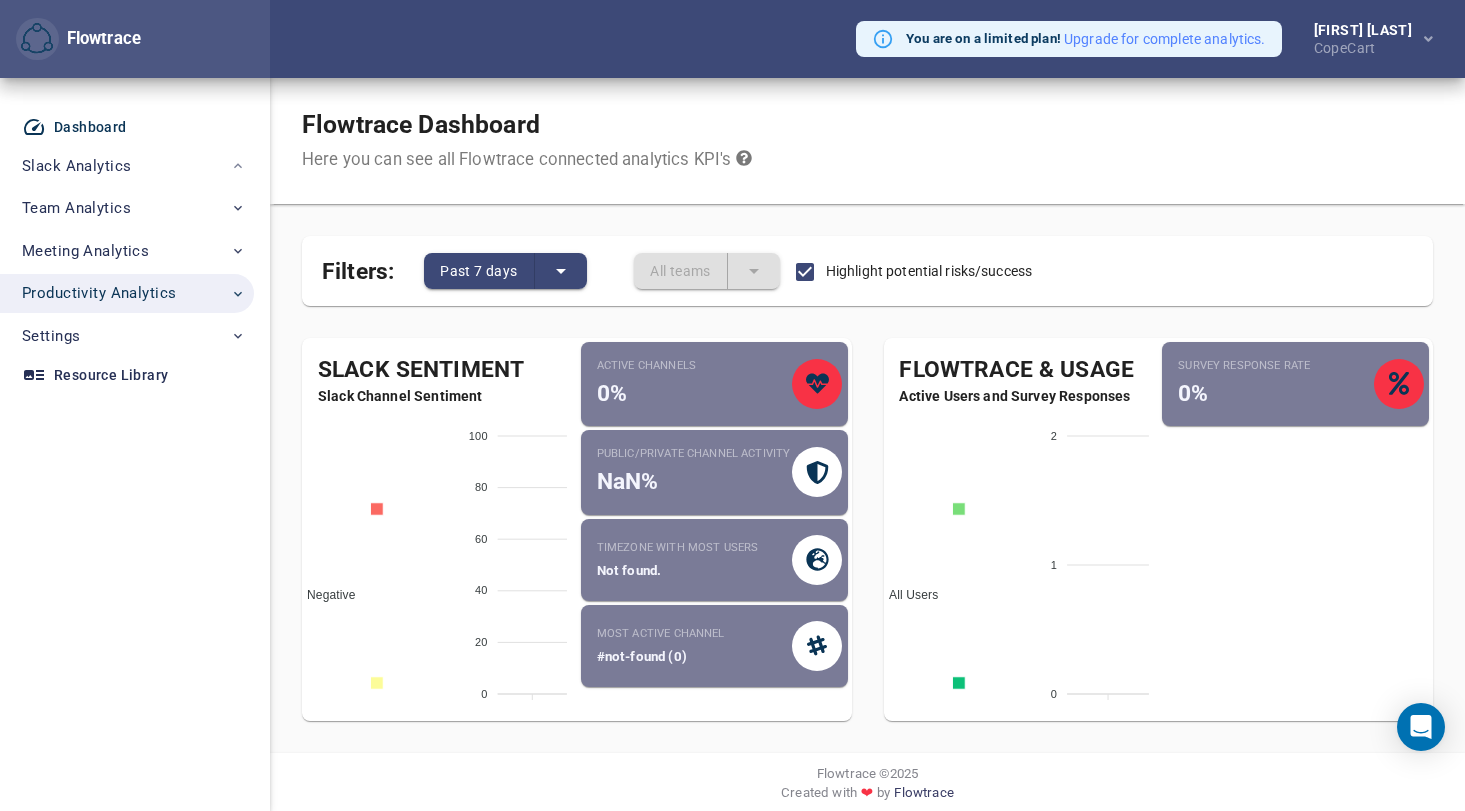 click on "Productivity Analytics" at bounding box center [99, 293] 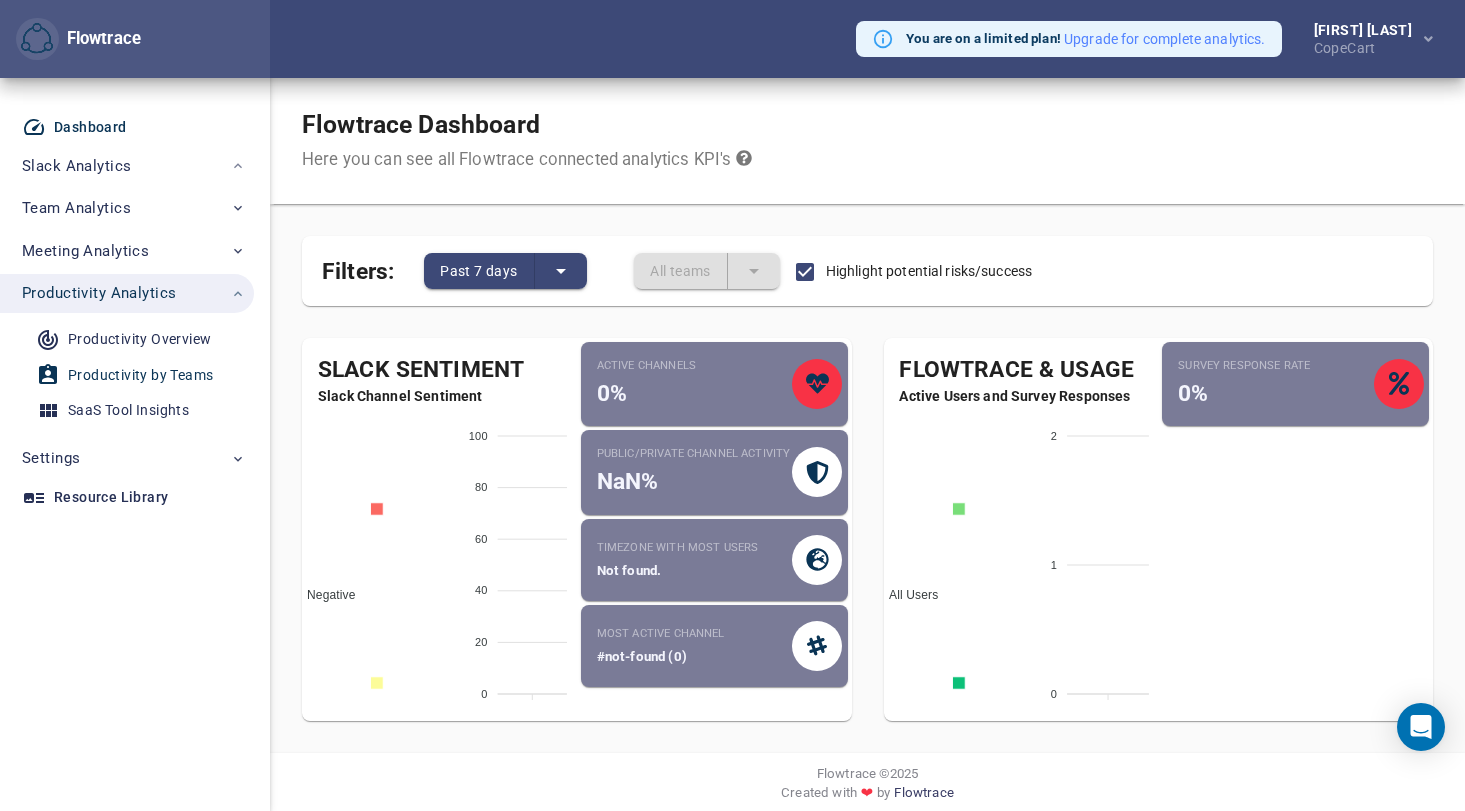 click on "Productivity by Teams" at bounding box center (140, 375) 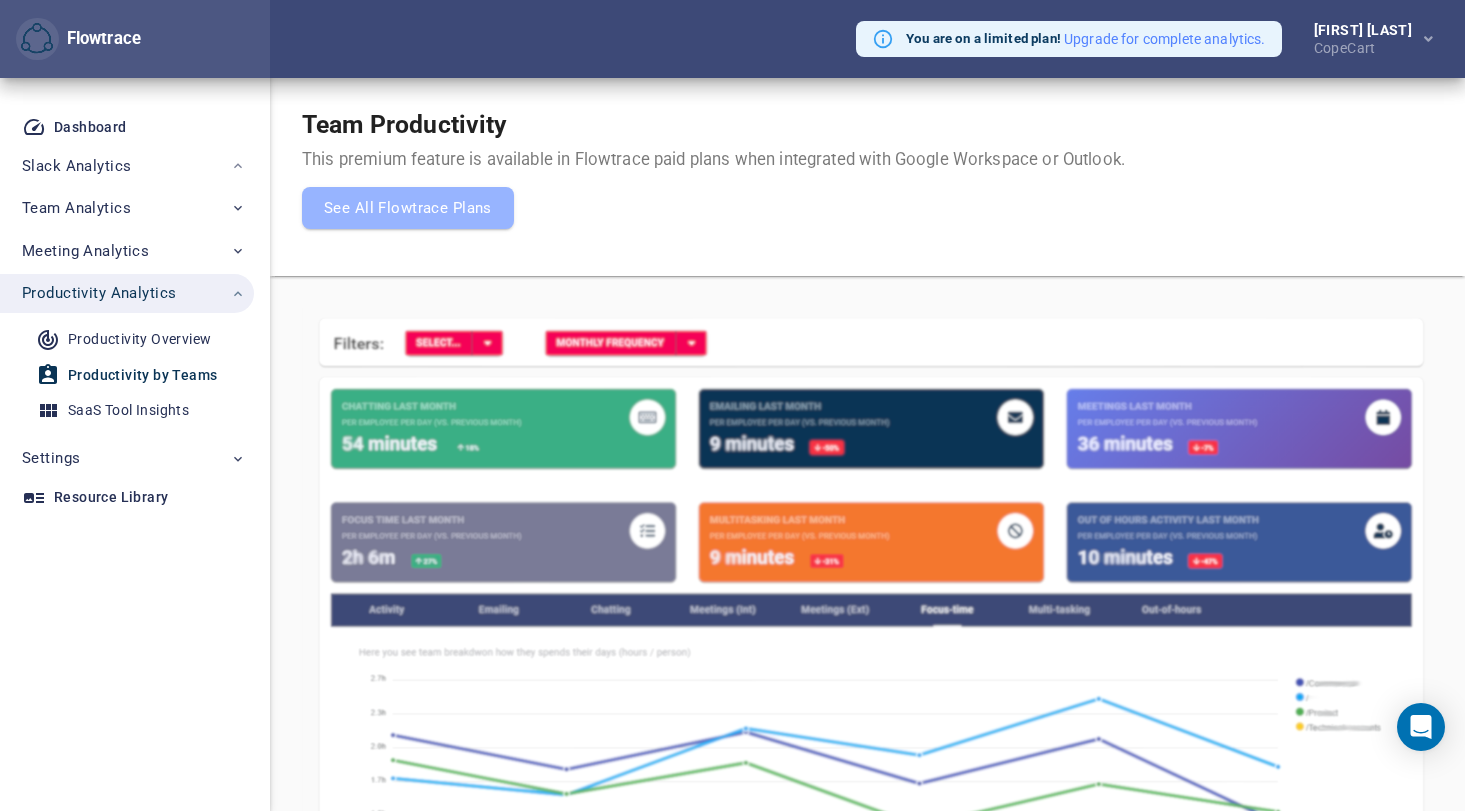 scroll, scrollTop: 0, scrollLeft: 0, axis: both 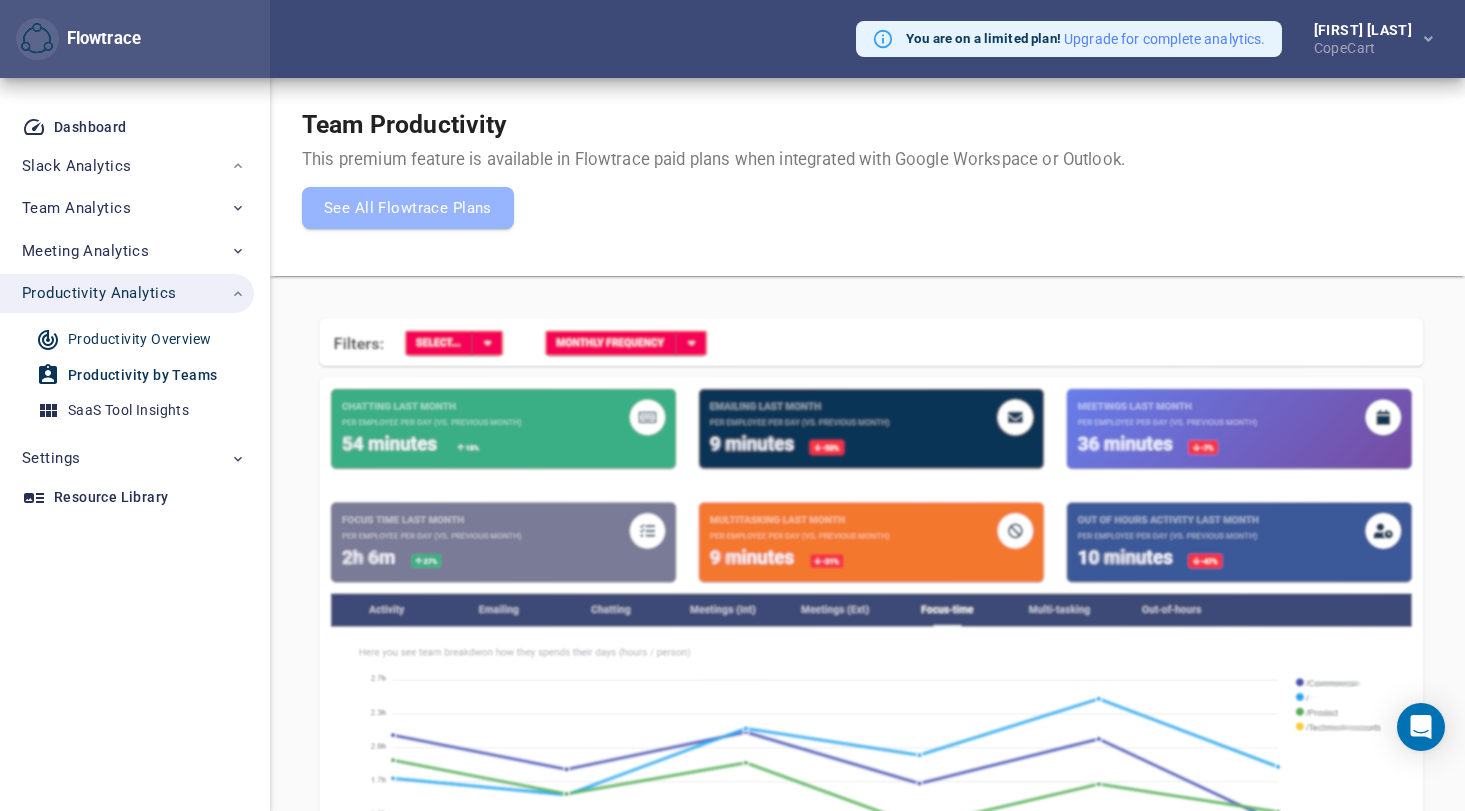 click on "Productivity Overview" at bounding box center [139, 339] 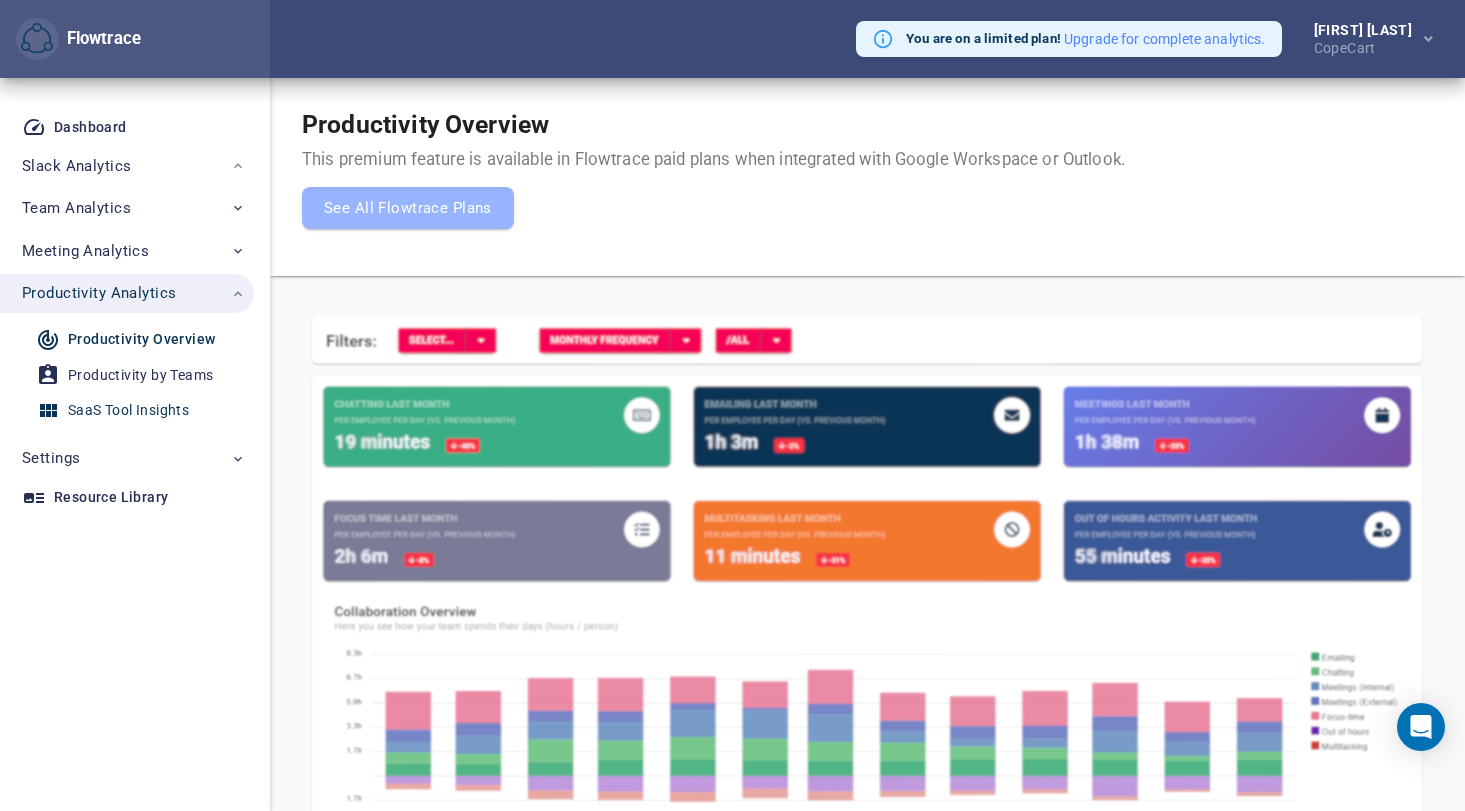 click on "SaaS Tool Insights" at bounding box center (128, 410) 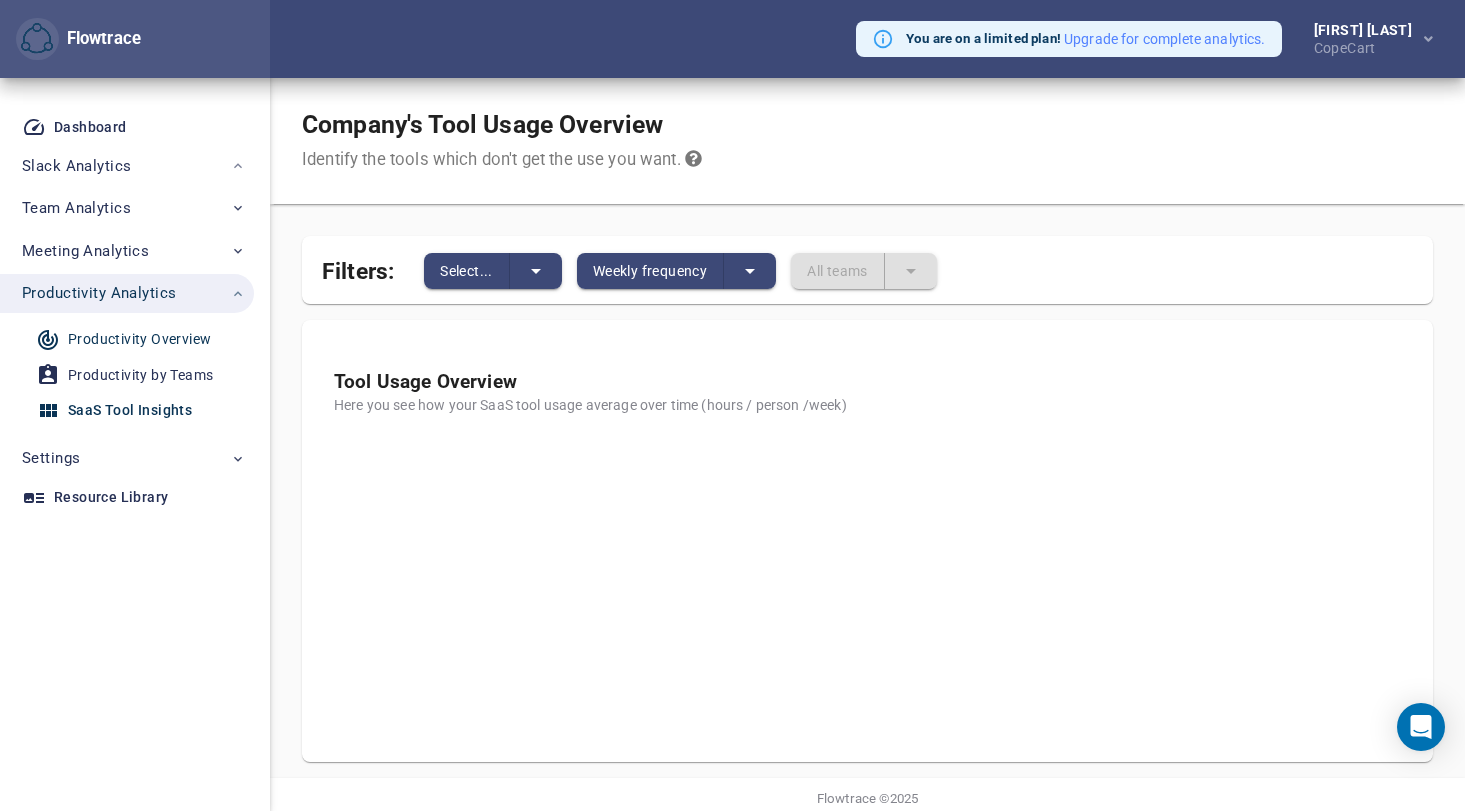 click on "Productivity Overview" at bounding box center (139, 339) 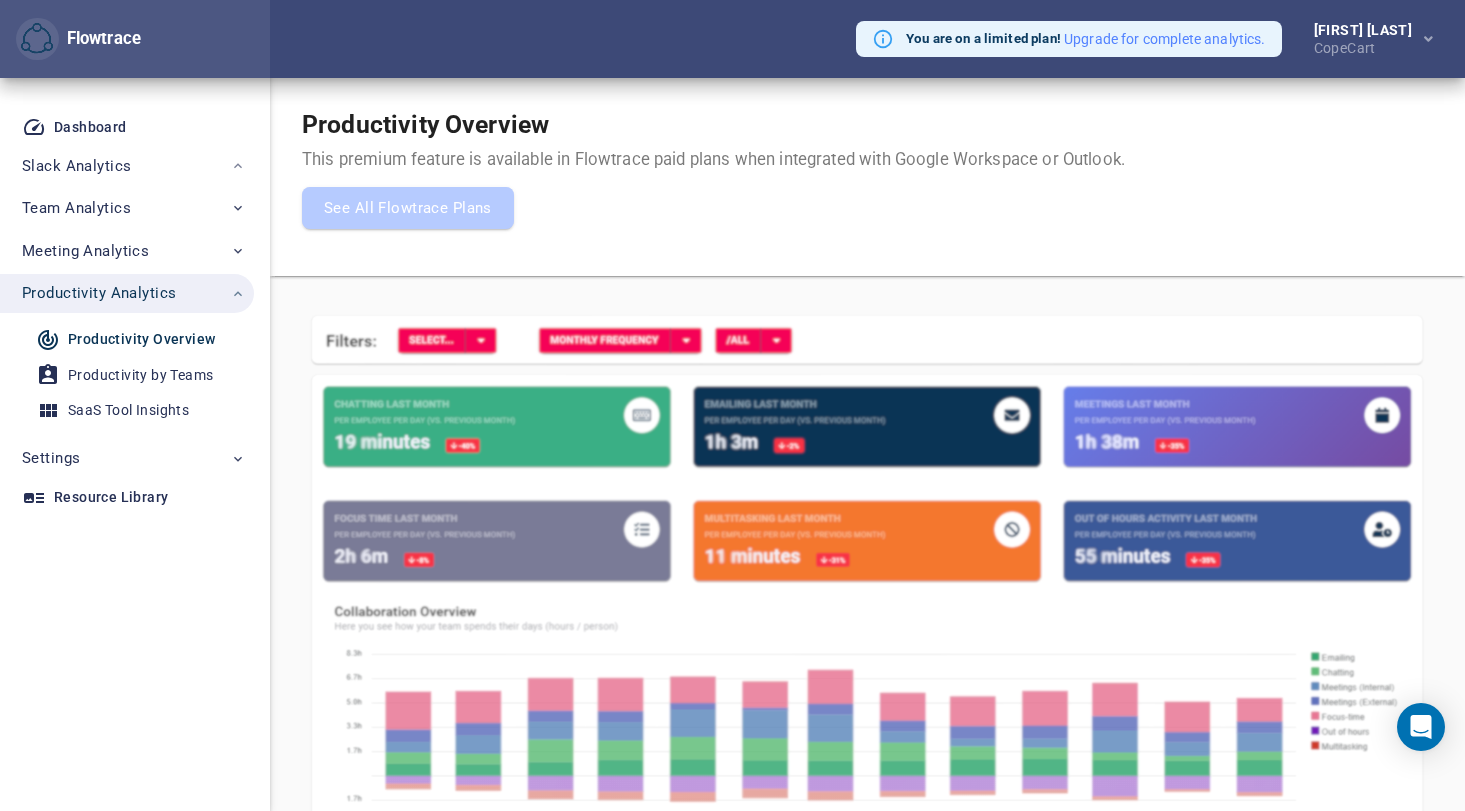 click on "See All Flowtrace Plans" at bounding box center [408, 208] 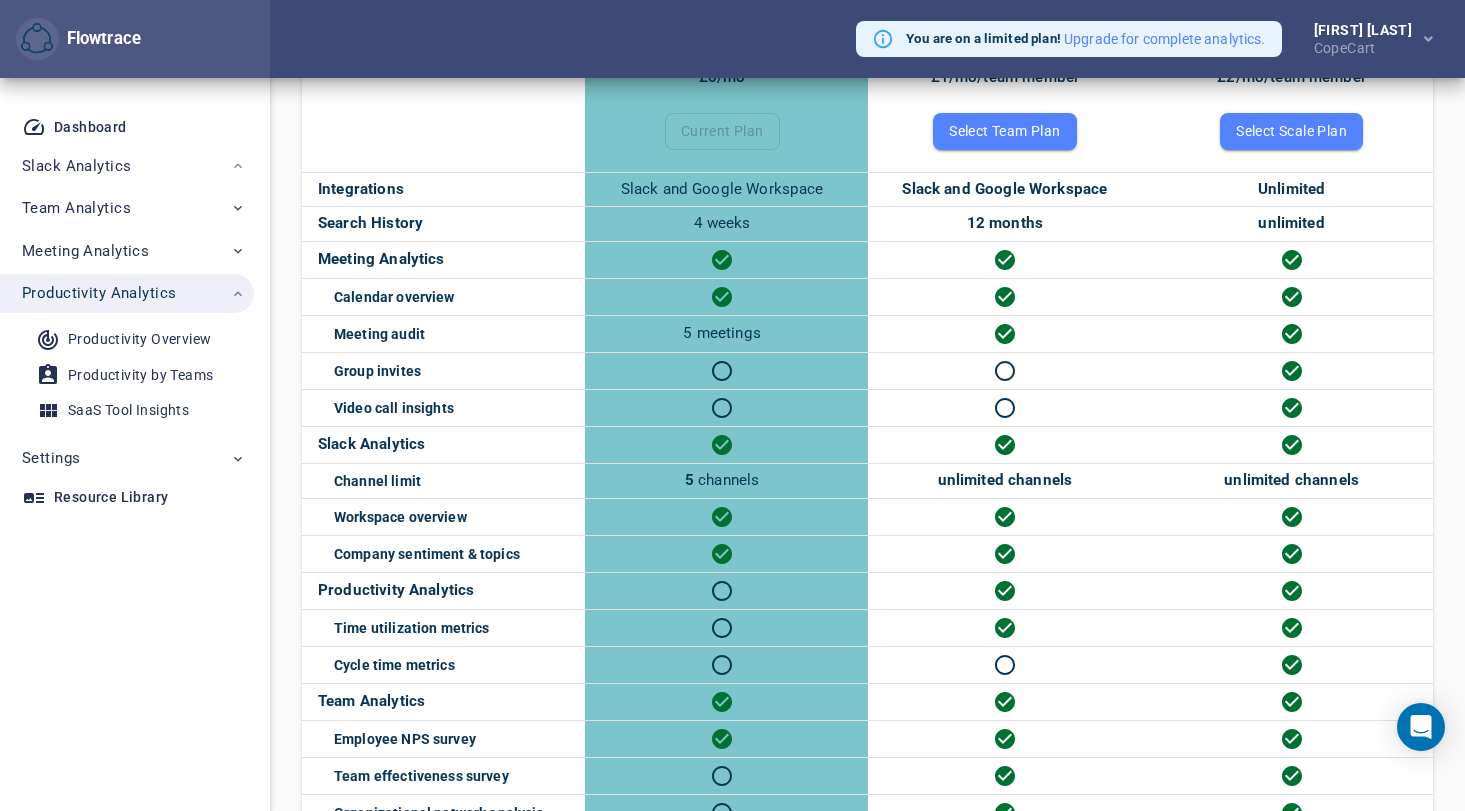 scroll, scrollTop: 376, scrollLeft: 0, axis: vertical 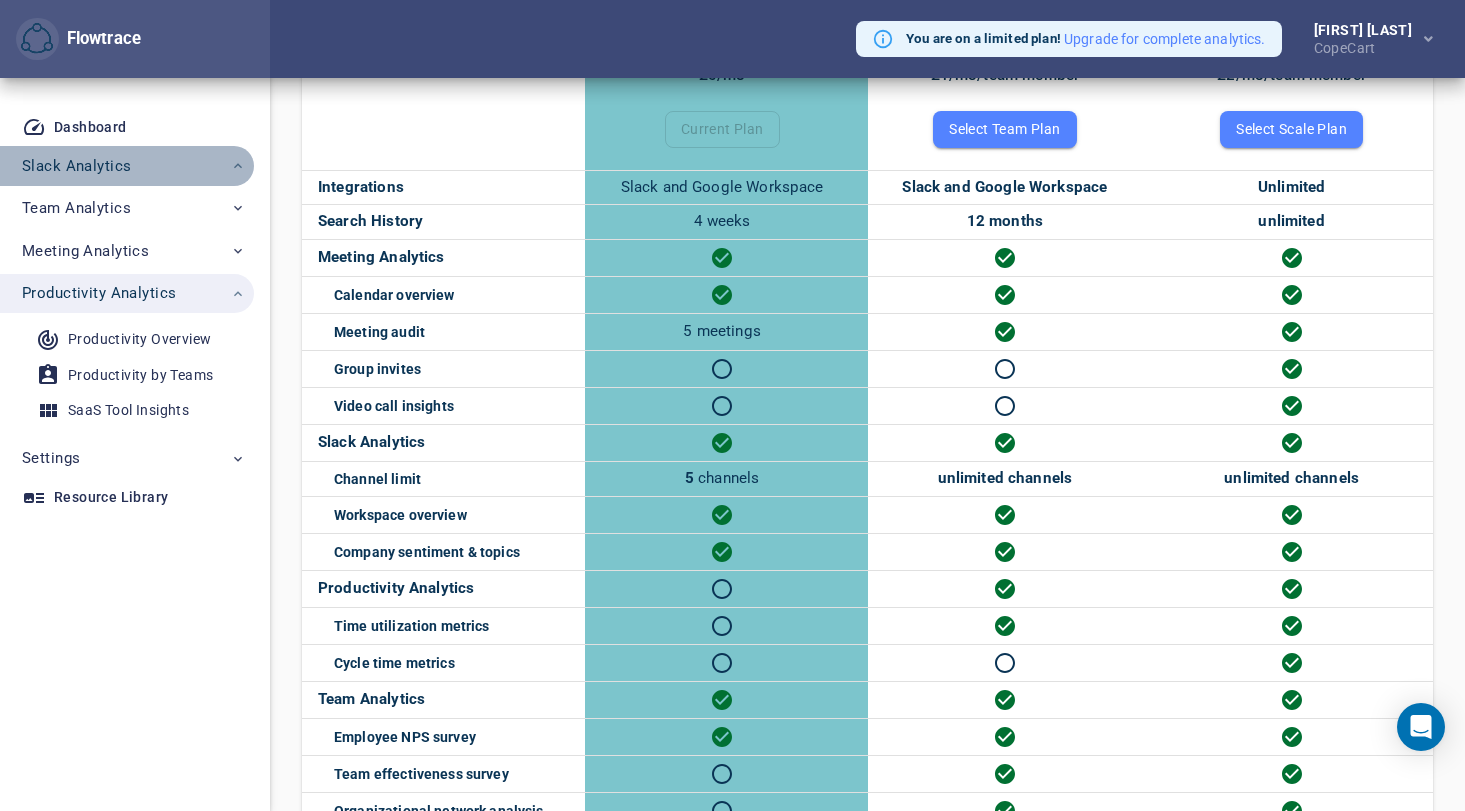 click on "Slack Analytics" at bounding box center (76, 166) 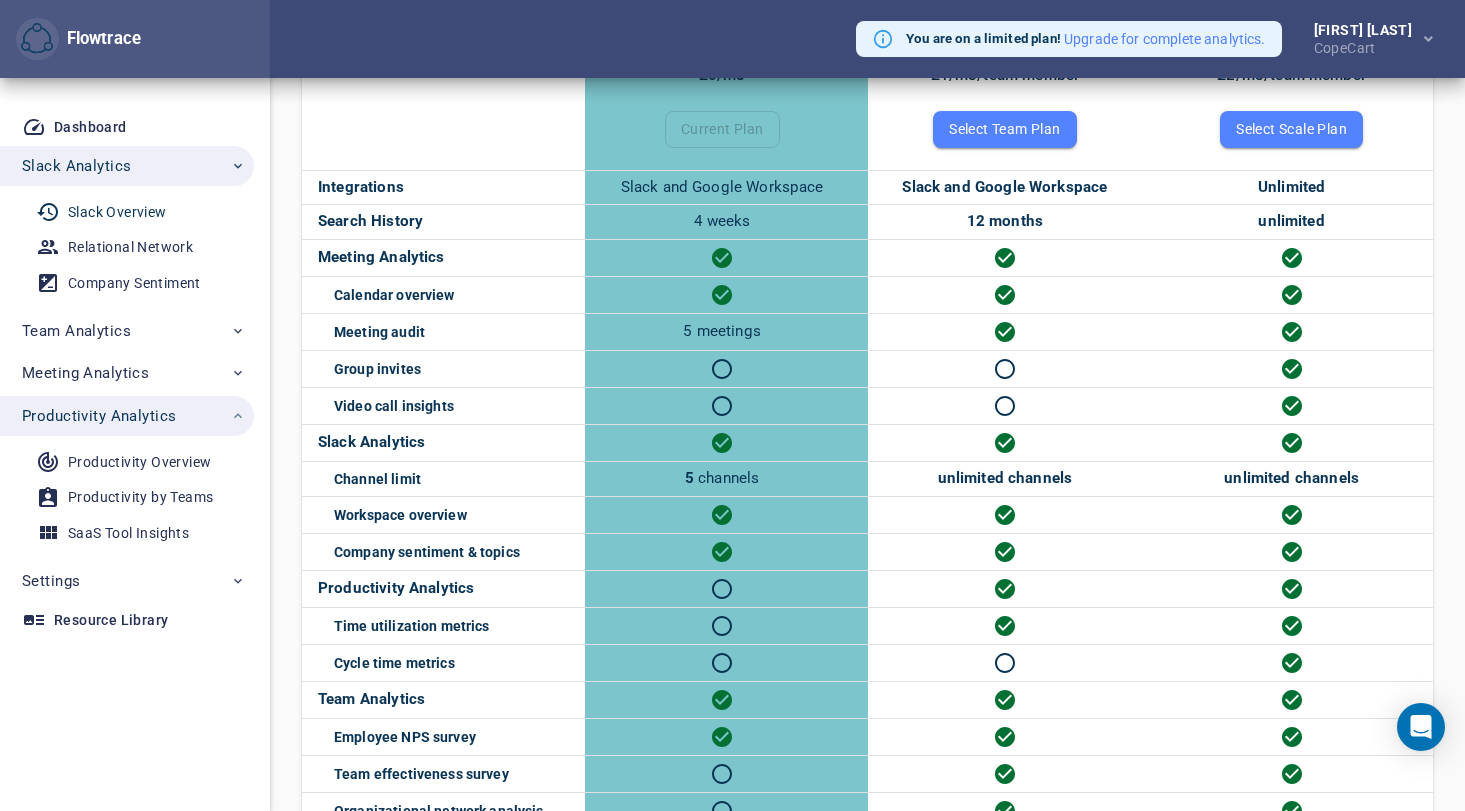 click on "Slack Overview" at bounding box center (117, 212) 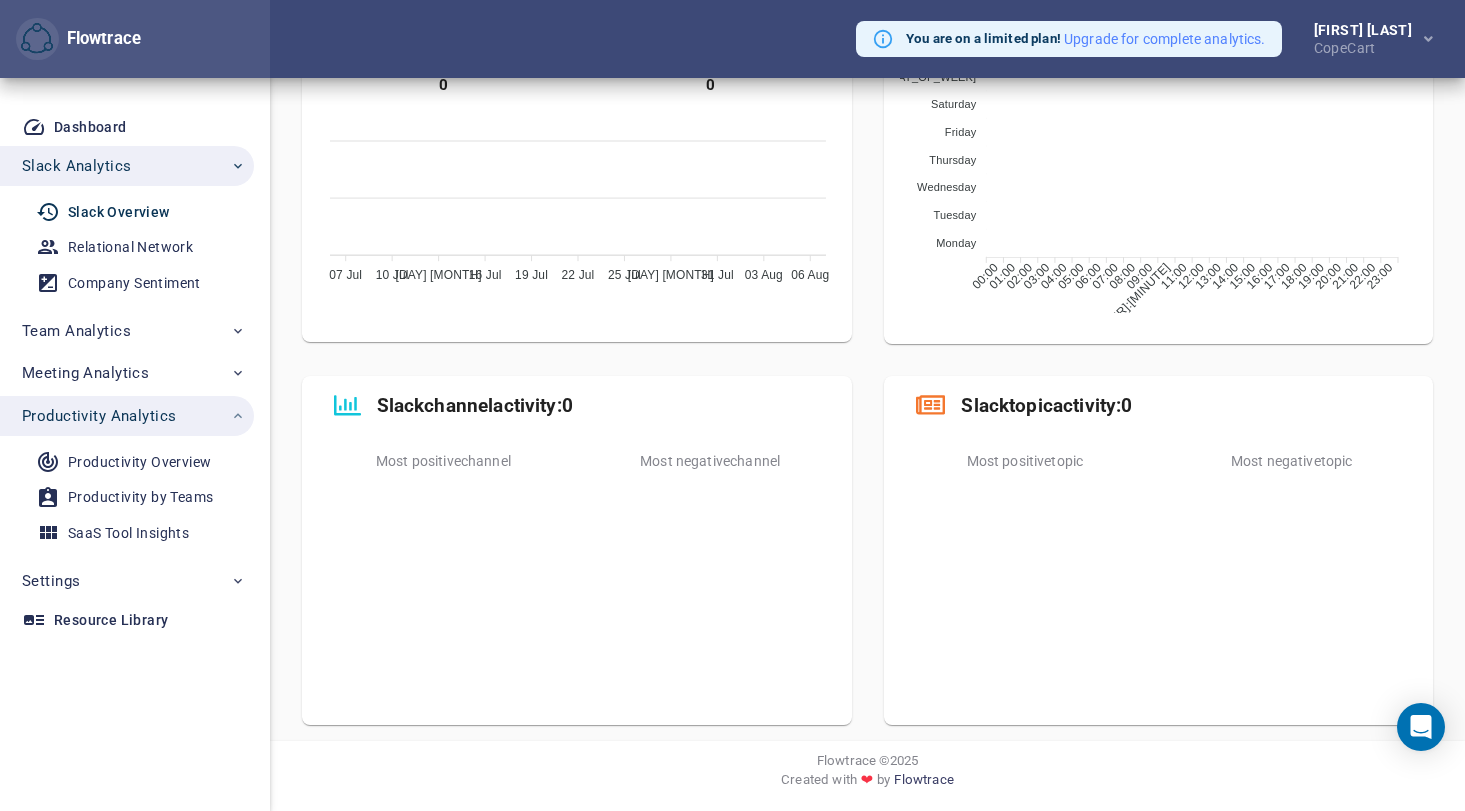 scroll, scrollTop: 459, scrollLeft: 0, axis: vertical 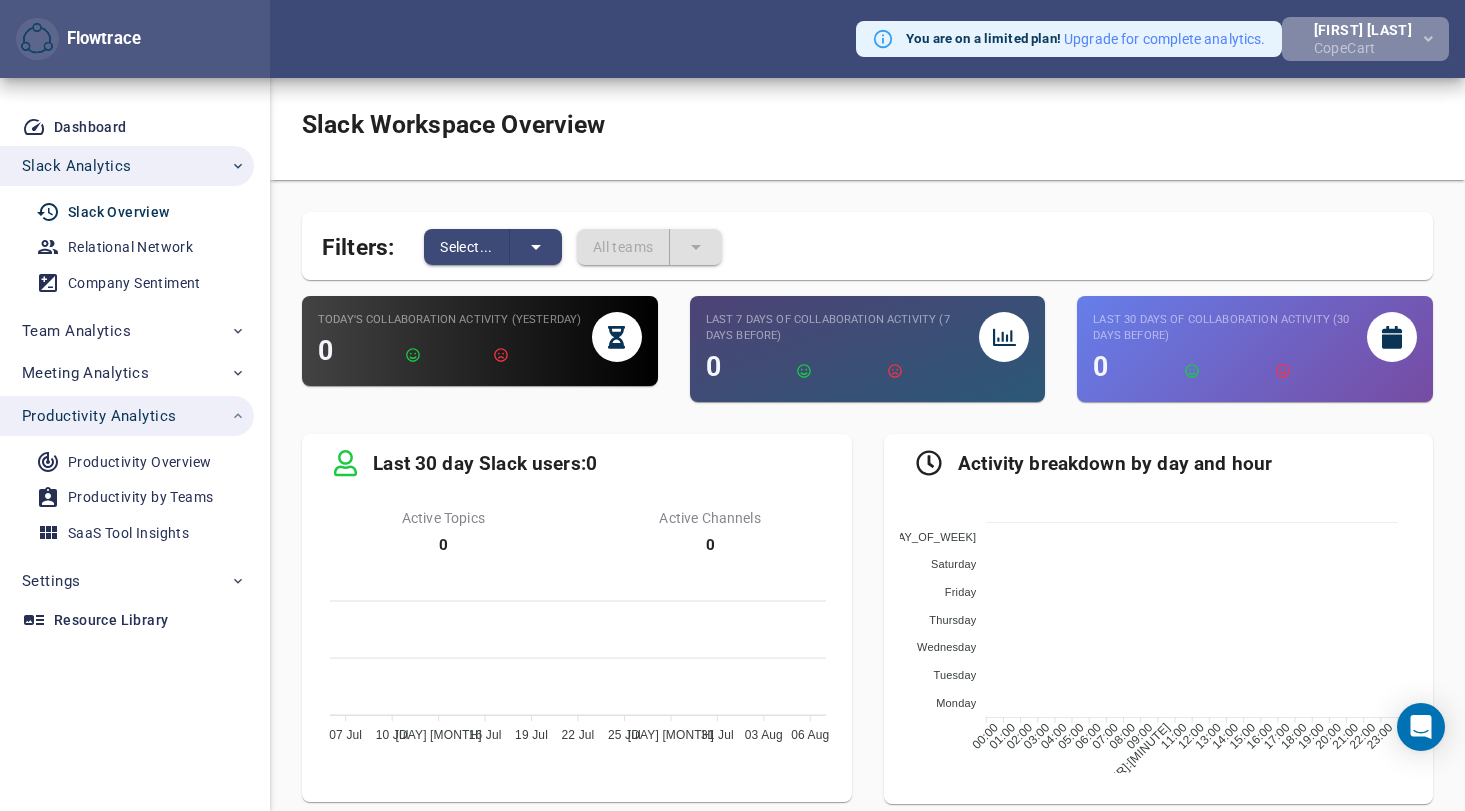 click on "CopeCart" at bounding box center (1367, 46) 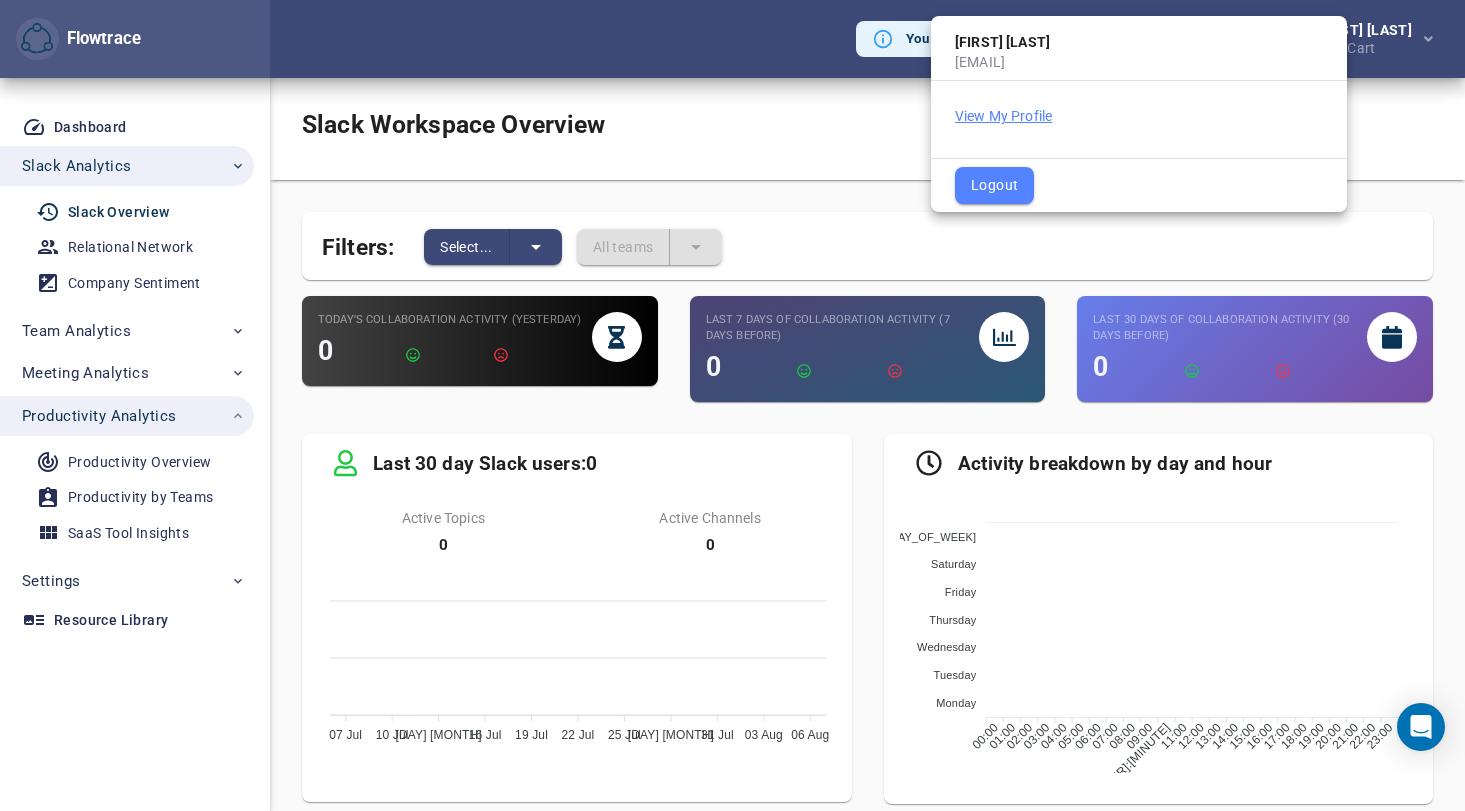 click on "View My Profile" at bounding box center (1003, 116) 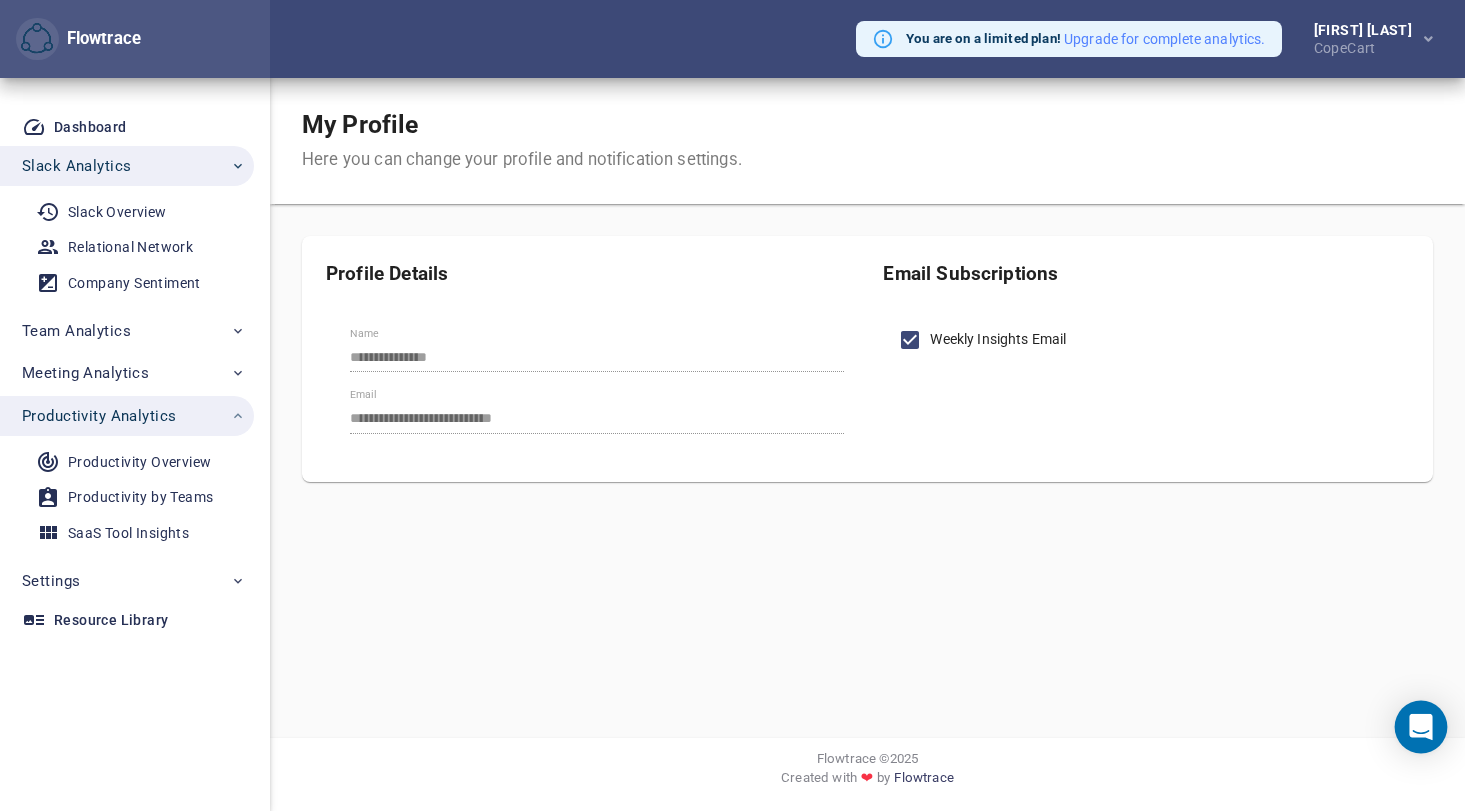 click 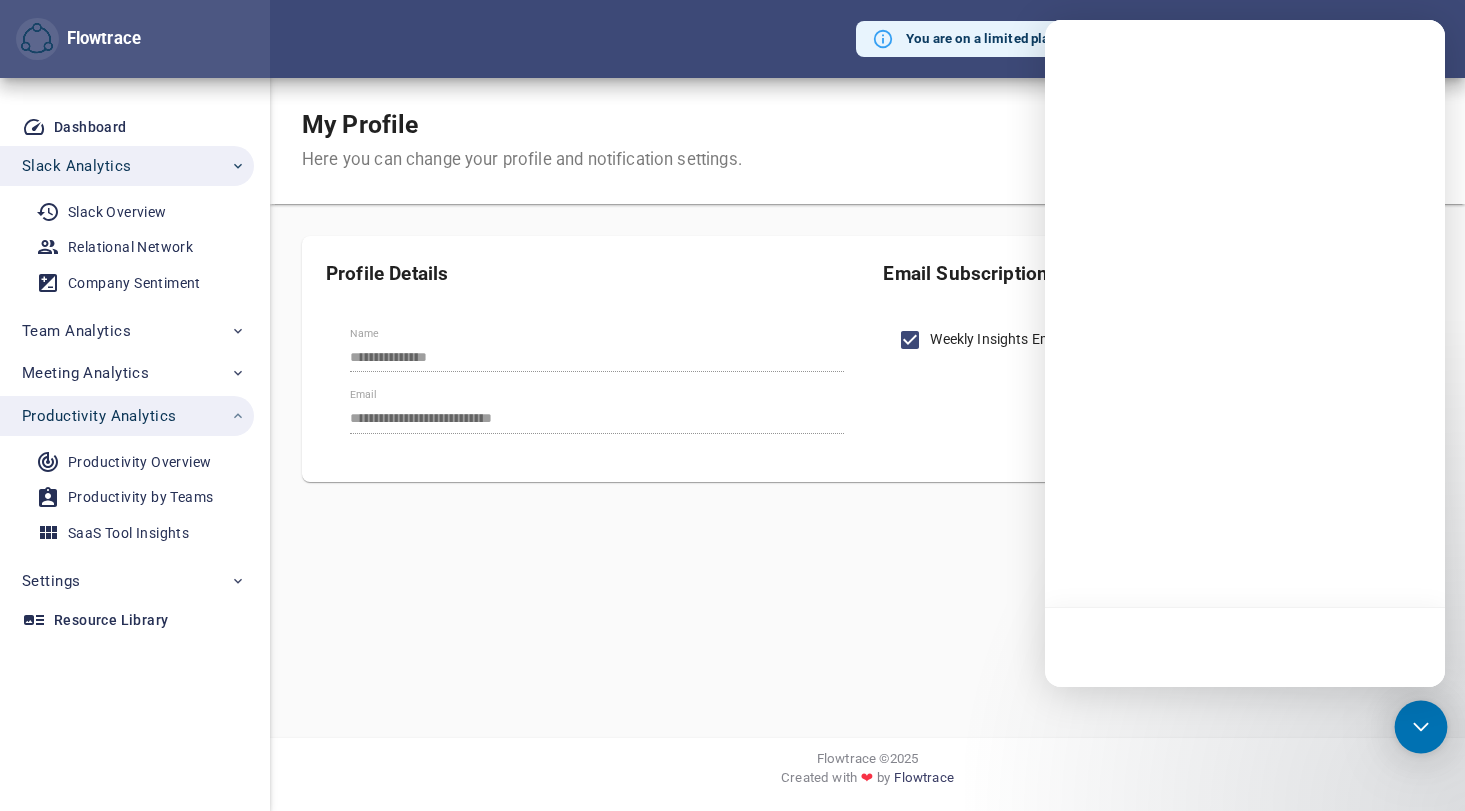 scroll, scrollTop: 0, scrollLeft: 0, axis: both 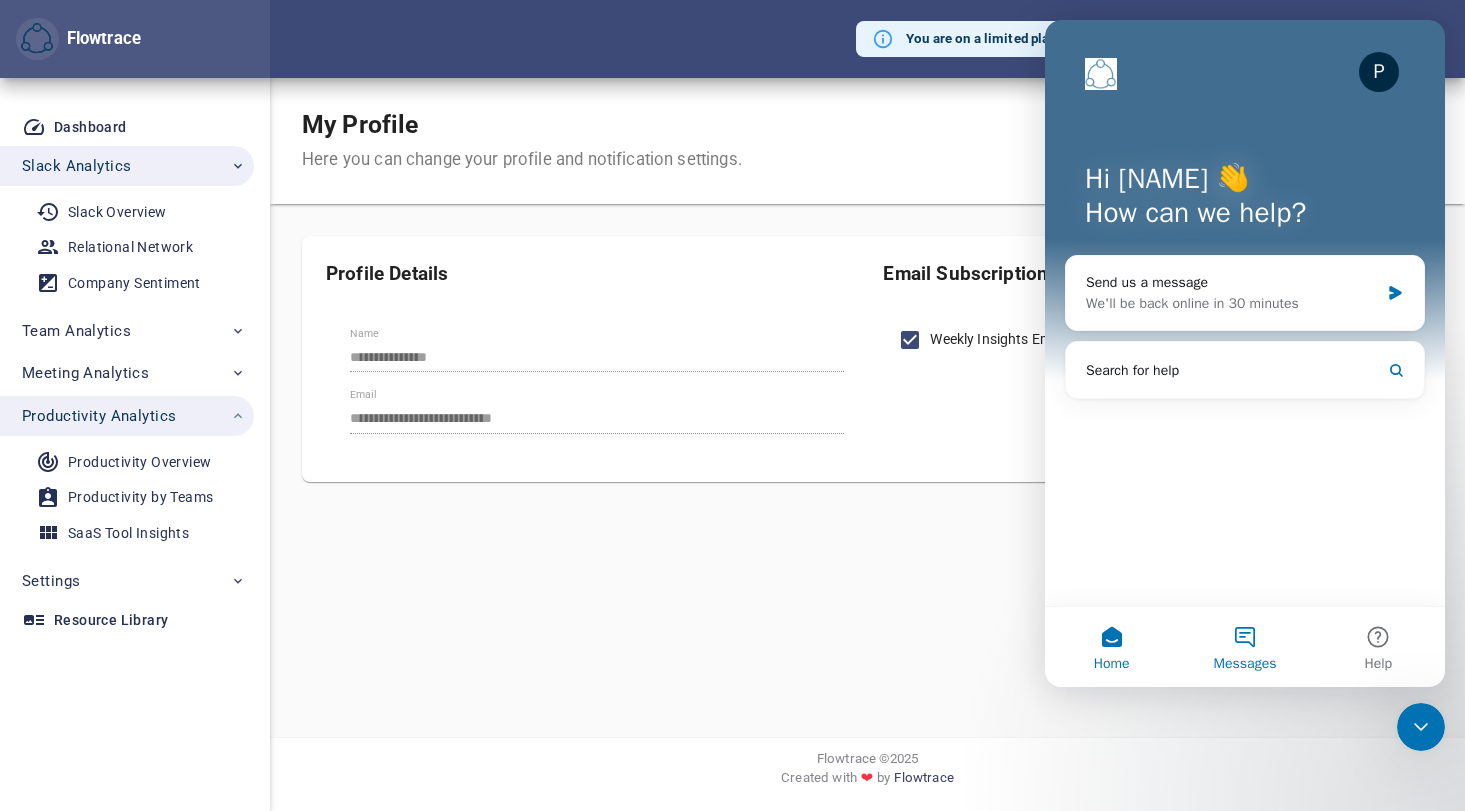 click on "Messages" at bounding box center (1244, 647) 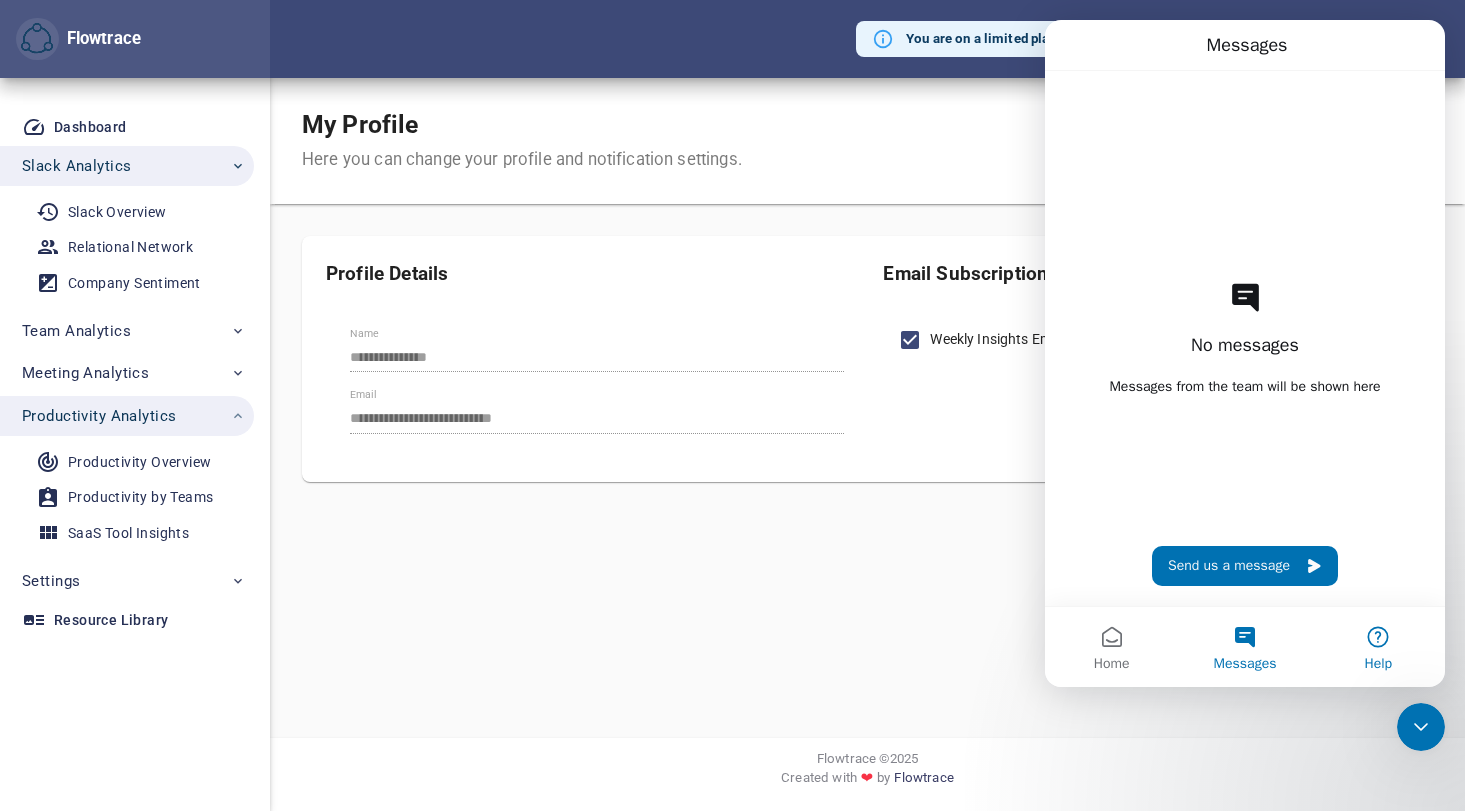 click on "Help" at bounding box center (1378, 647) 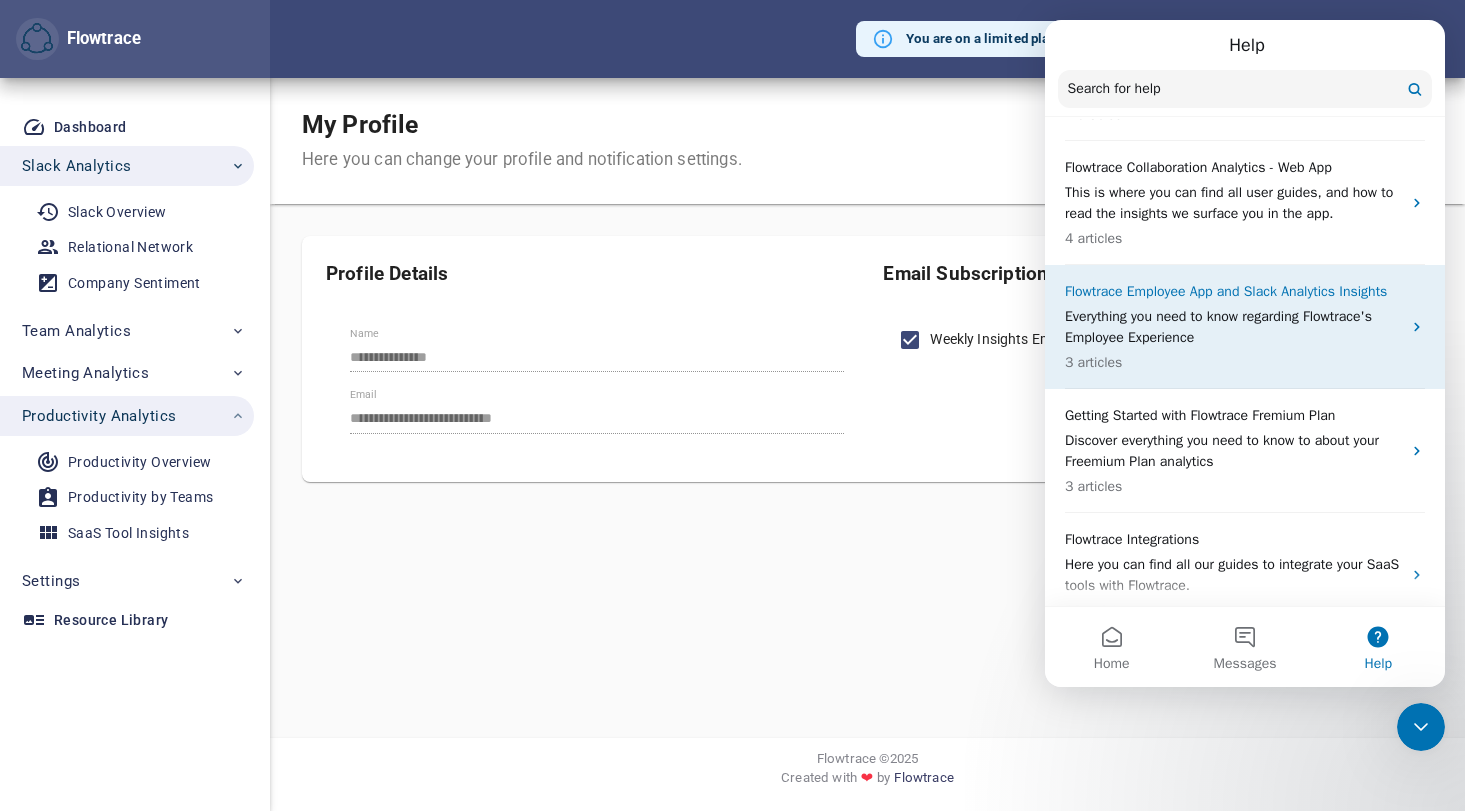 scroll, scrollTop: 182, scrollLeft: 0, axis: vertical 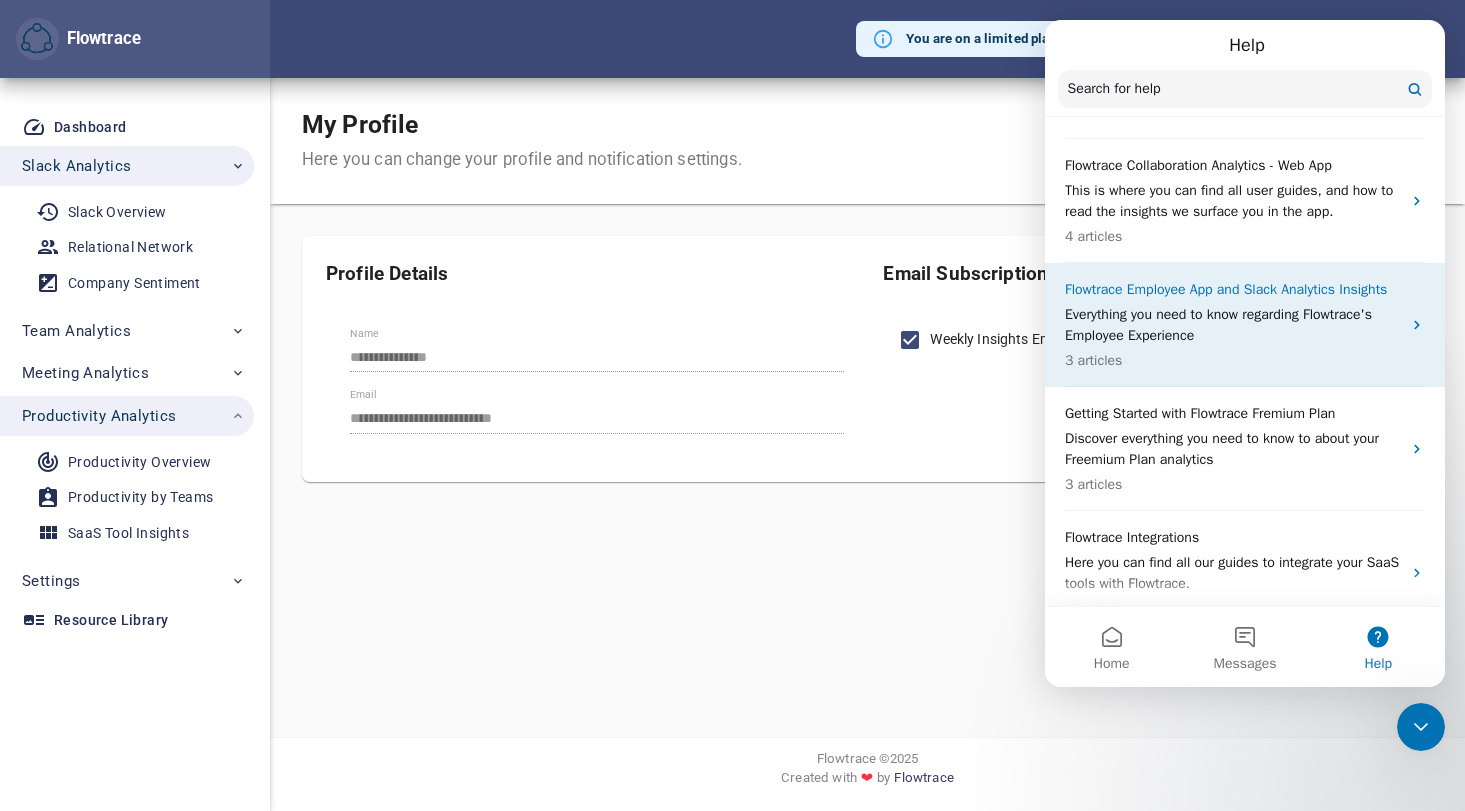 click on "Everything you need to know regarding Flowtrace's Employee Experience" at bounding box center (1233, 325) 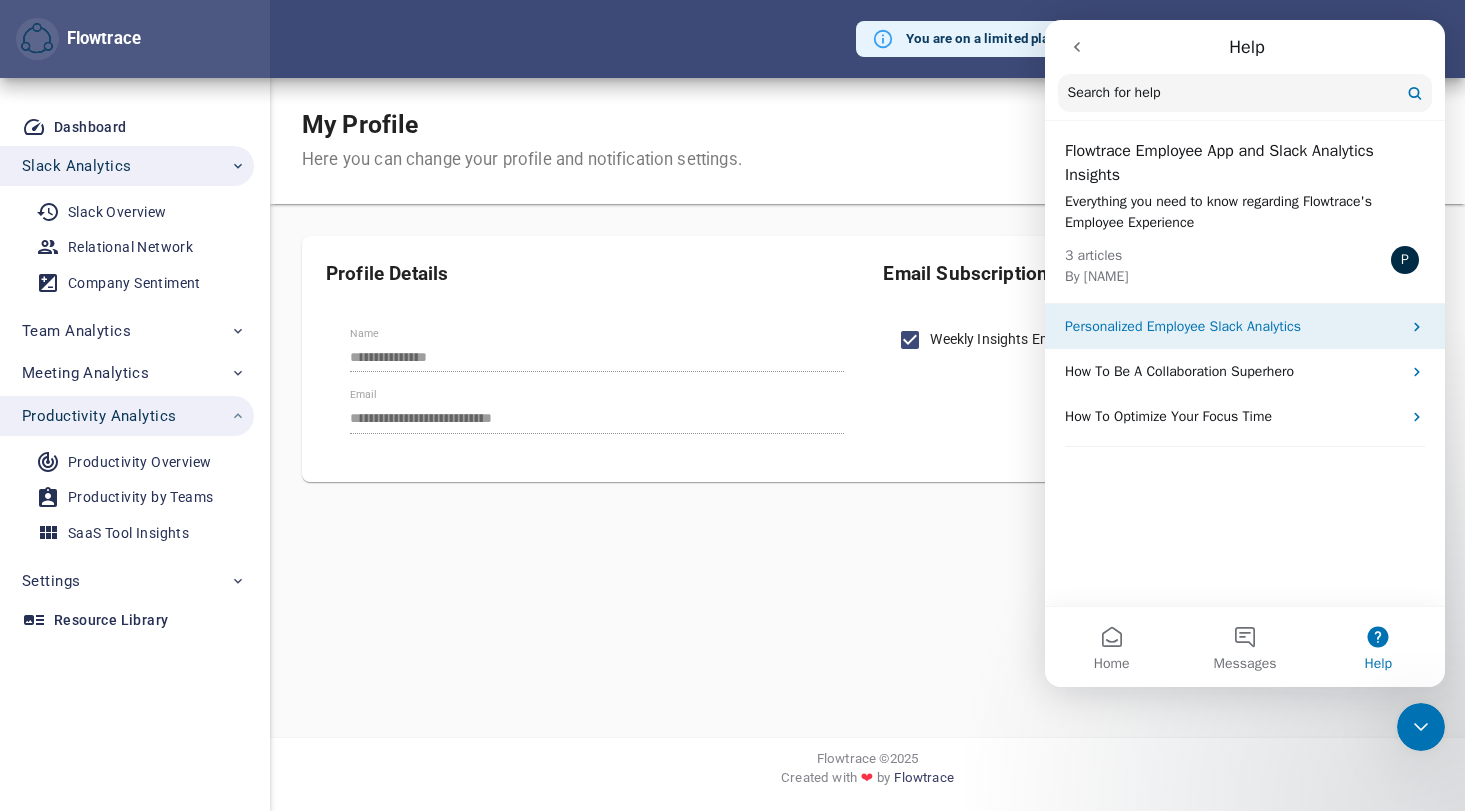 click on "Personalized Employee Slack Analytics" at bounding box center (1233, 326) 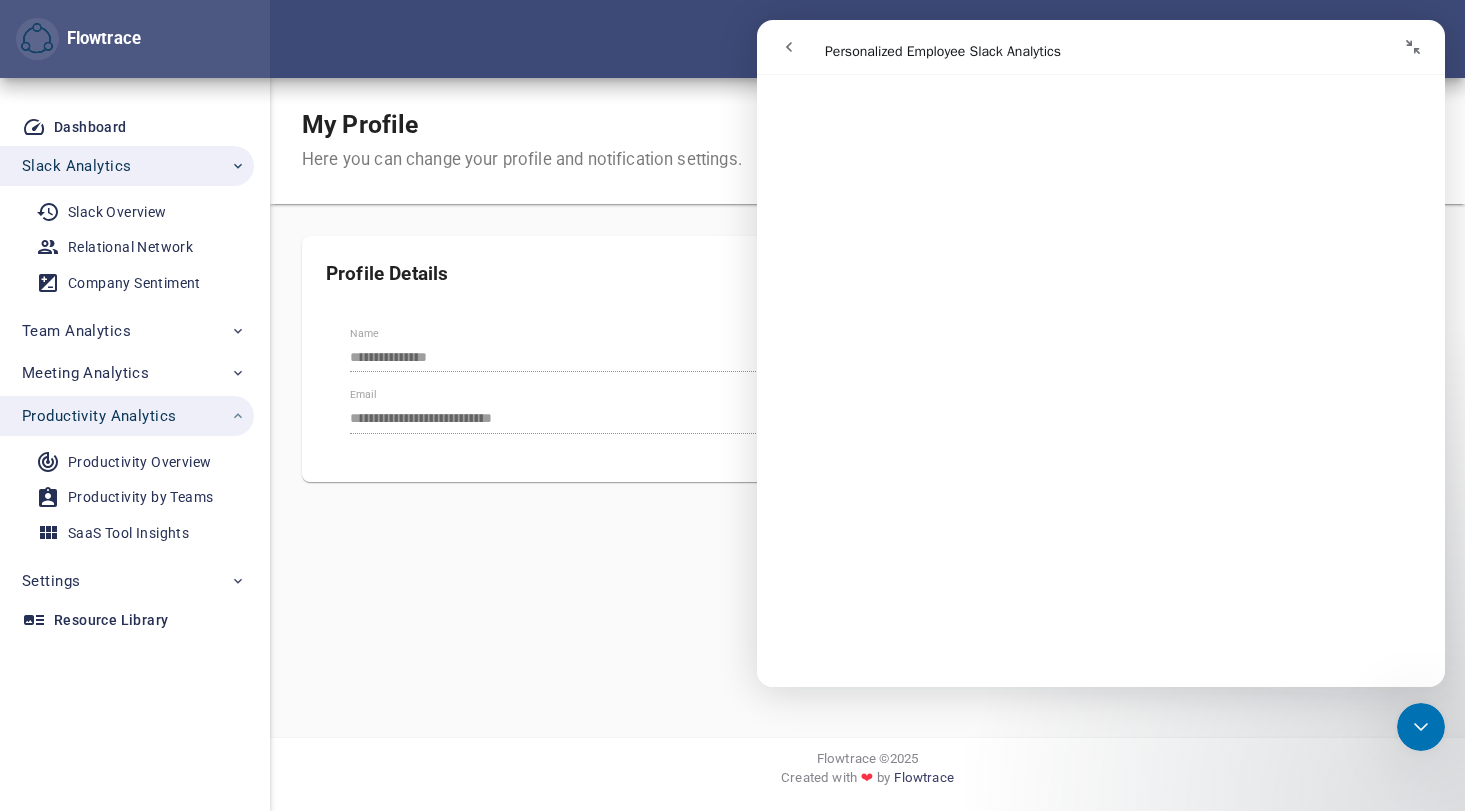 scroll, scrollTop: 636, scrollLeft: 0, axis: vertical 